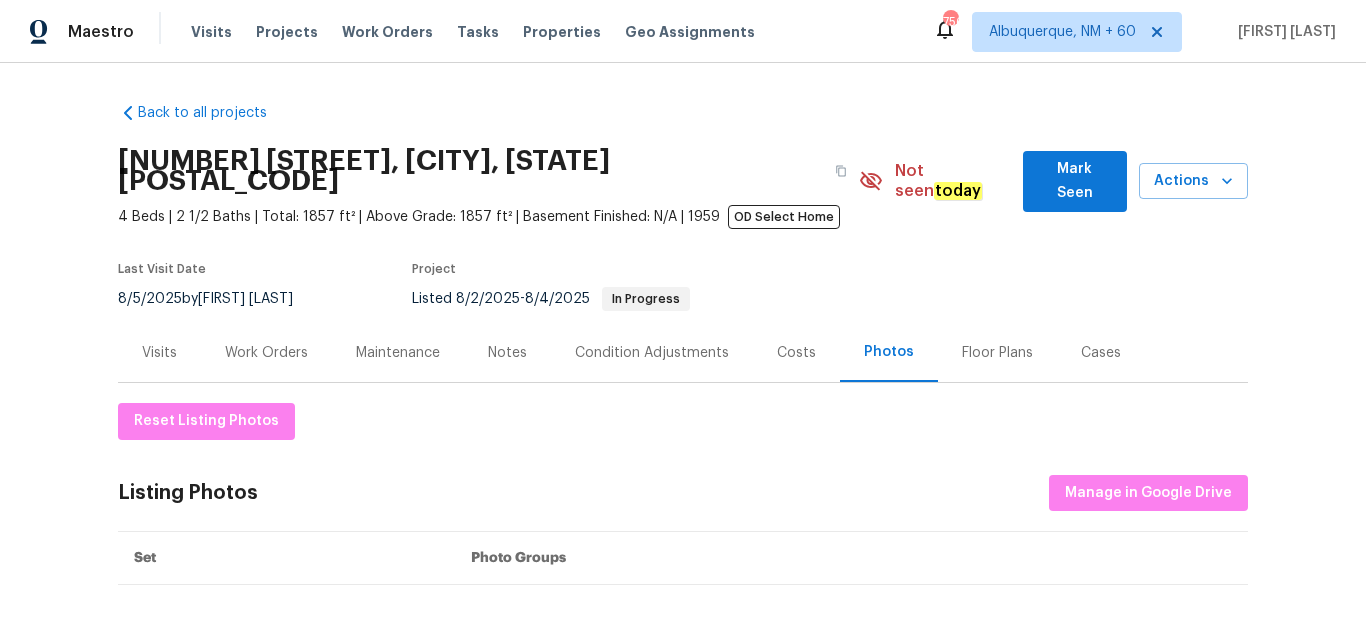scroll, scrollTop: 0, scrollLeft: 0, axis: both 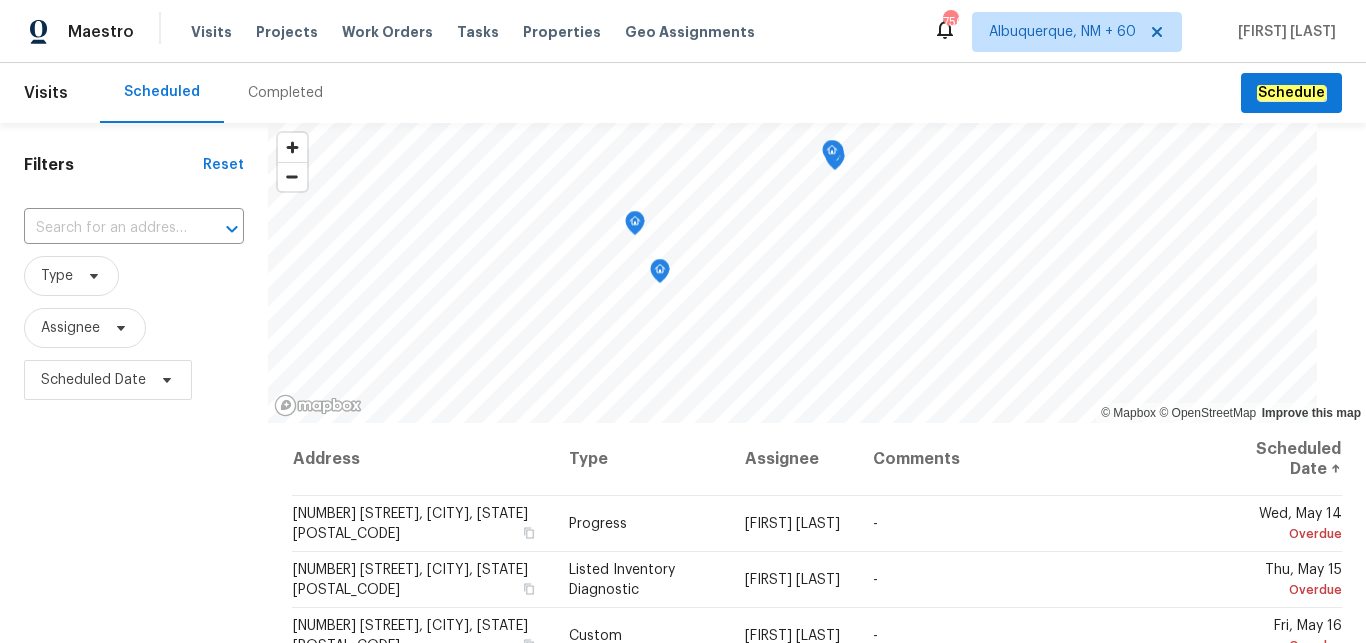 click on "Completed" at bounding box center (285, 93) 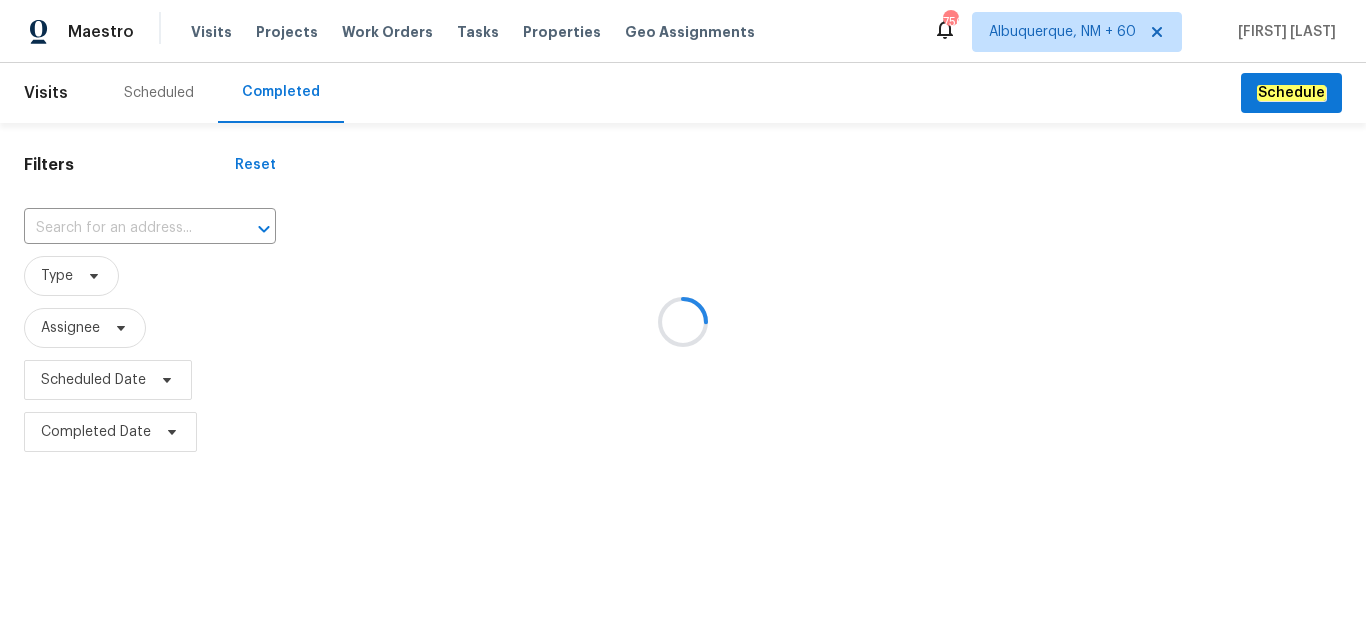 click at bounding box center [683, 321] 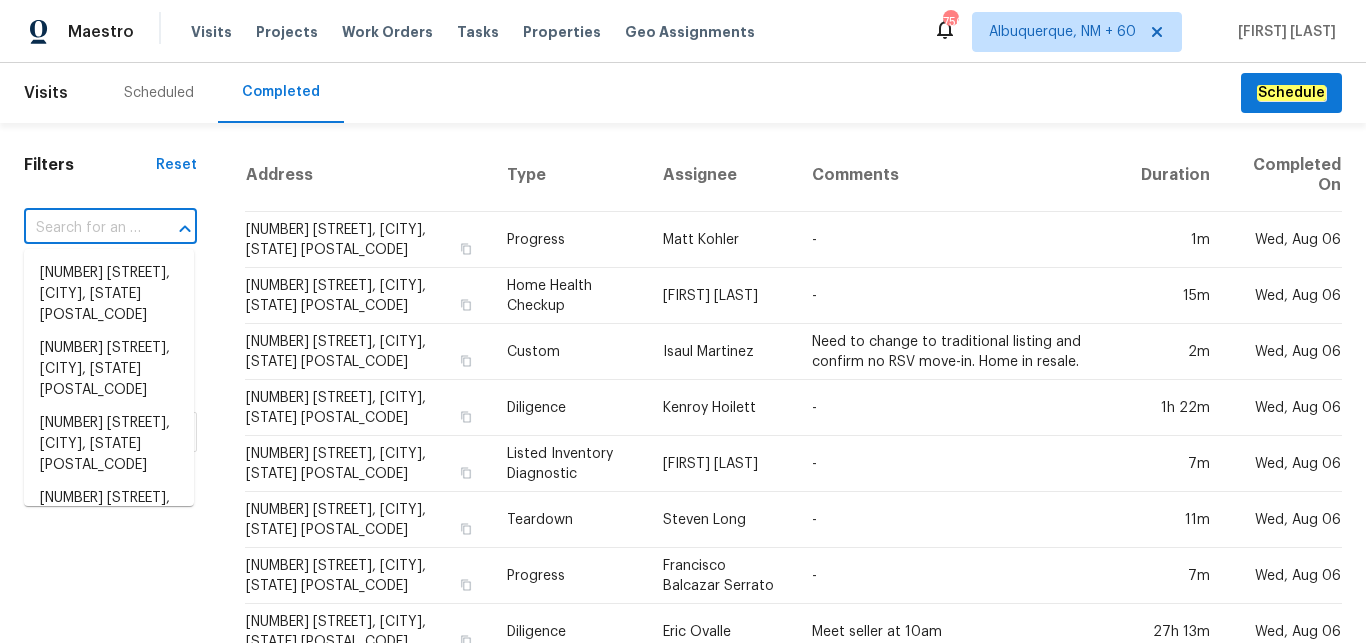 click at bounding box center [82, 228] 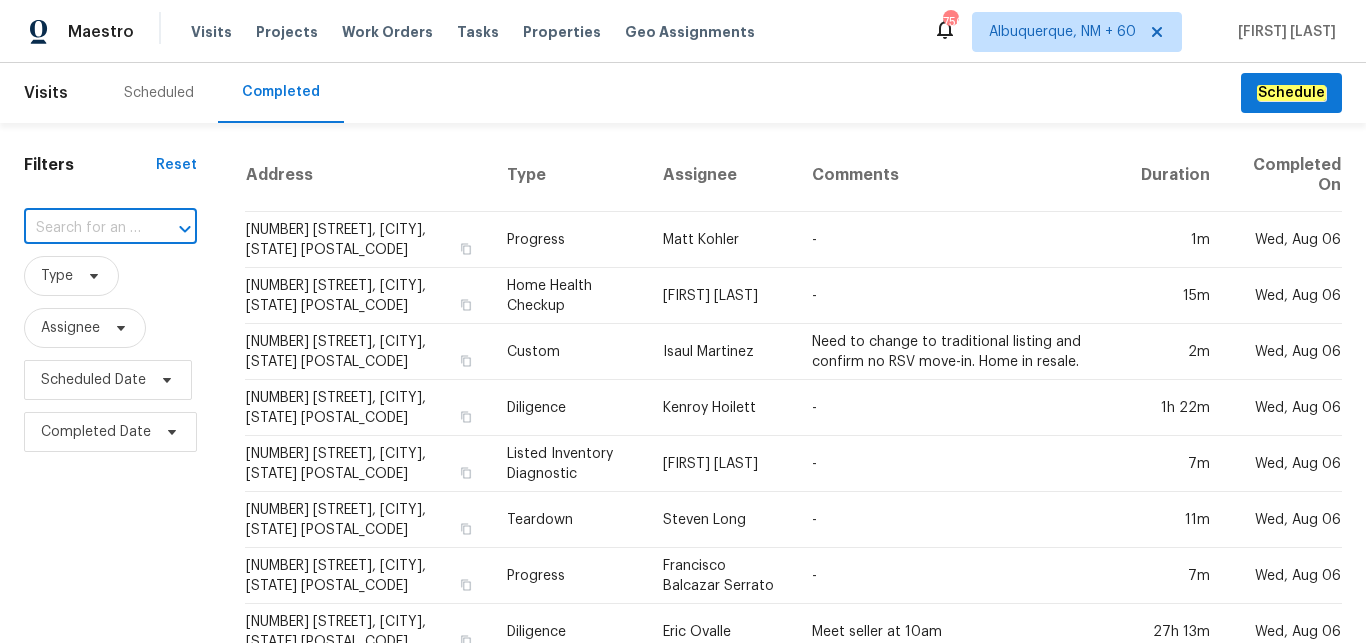 paste on "3430 Fincher Blvd, Charlotte, NC 28269" 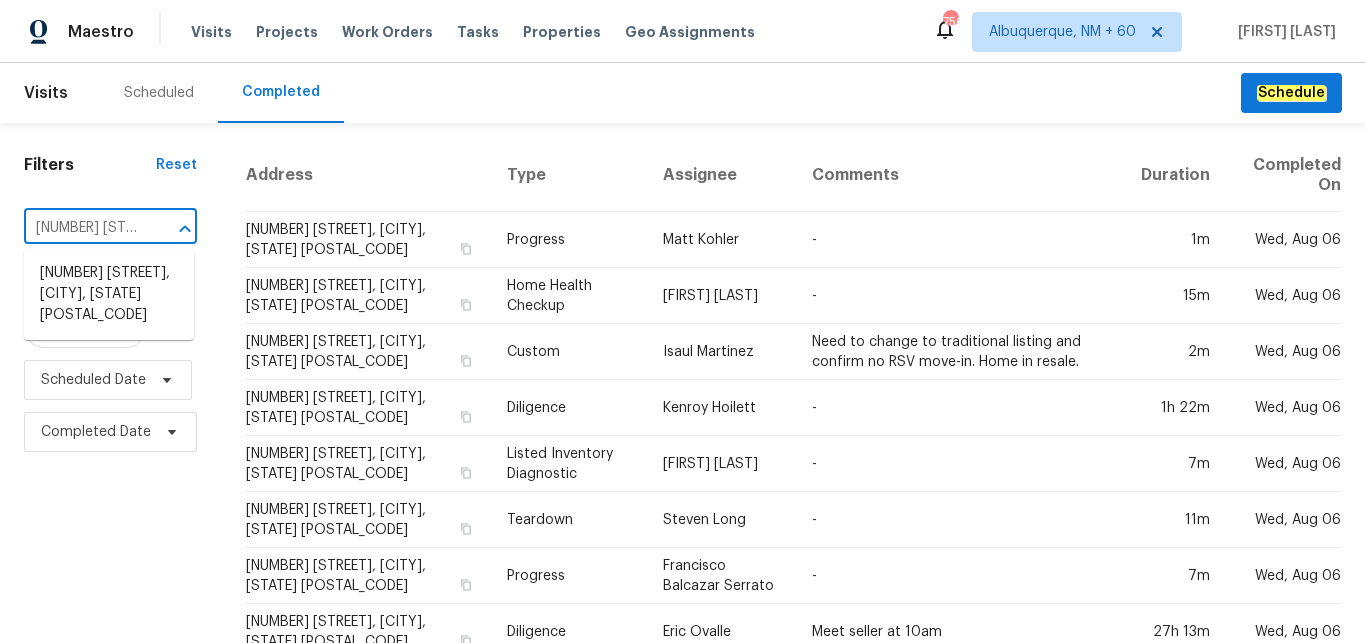 scroll, scrollTop: 0, scrollLeft: 159, axis: horizontal 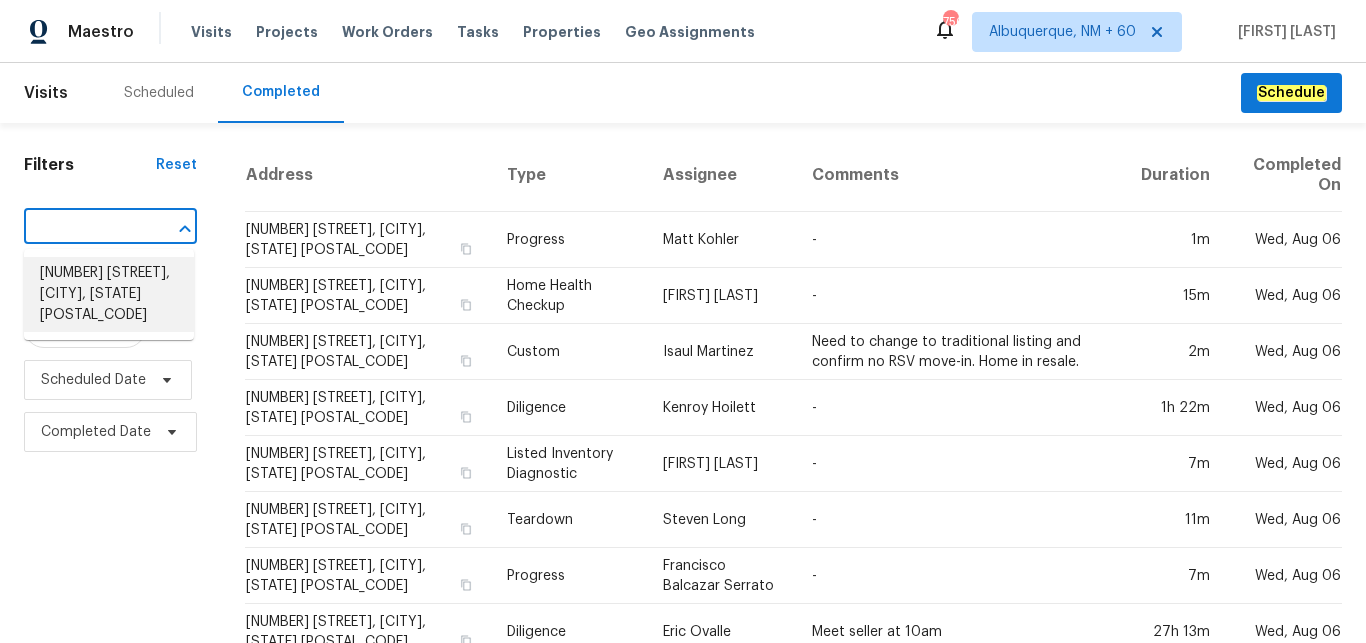 click on "3430 Fincher Blvd, Charlotte, NC 28269" at bounding box center (109, 294) 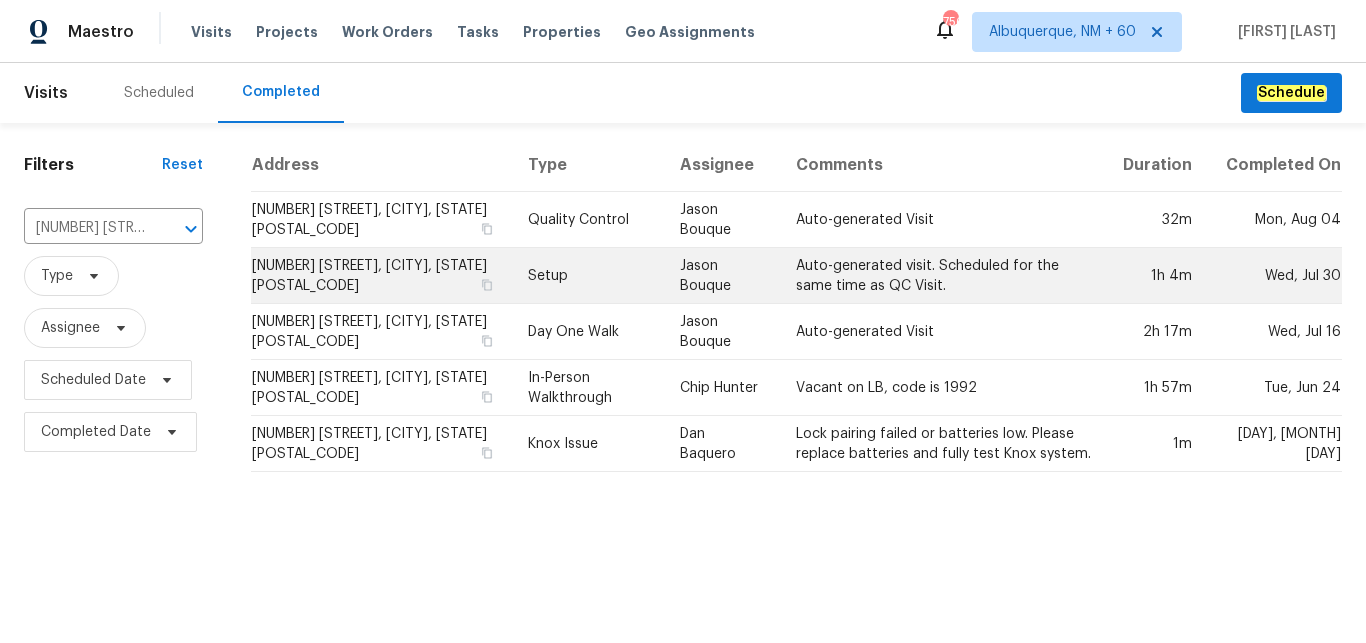 click on "Setup" at bounding box center [587, 276] 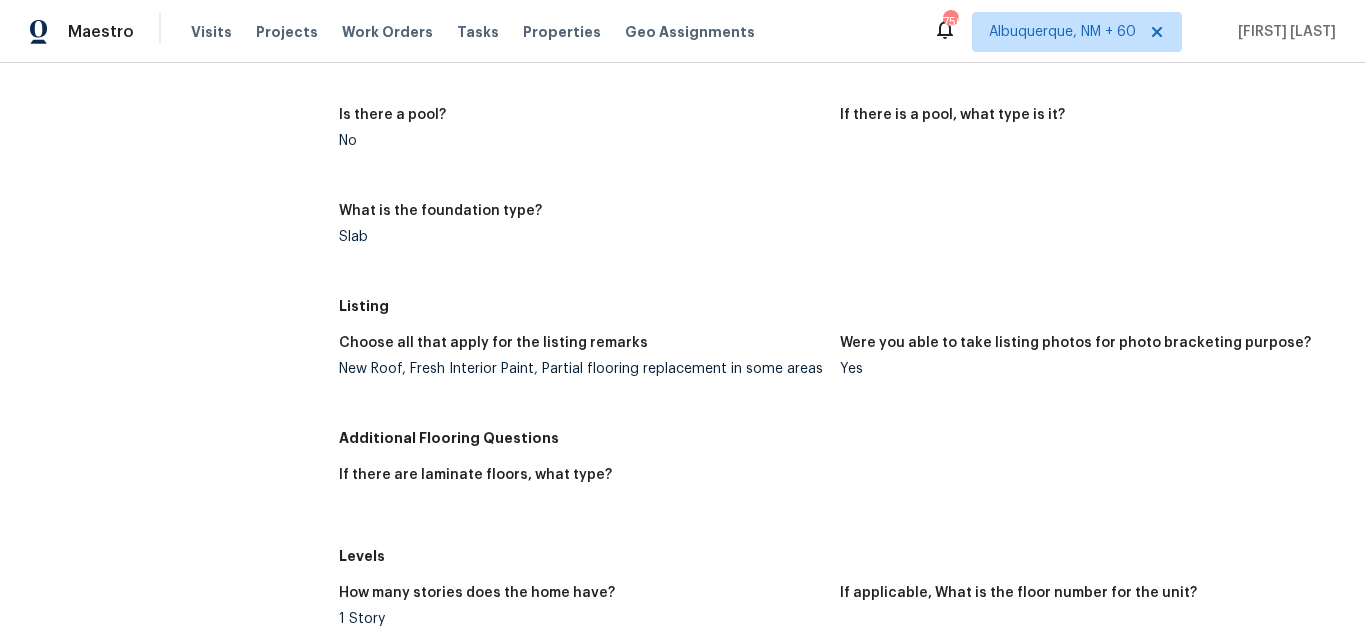 scroll, scrollTop: 1260, scrollLeft: 0, axis: vertical 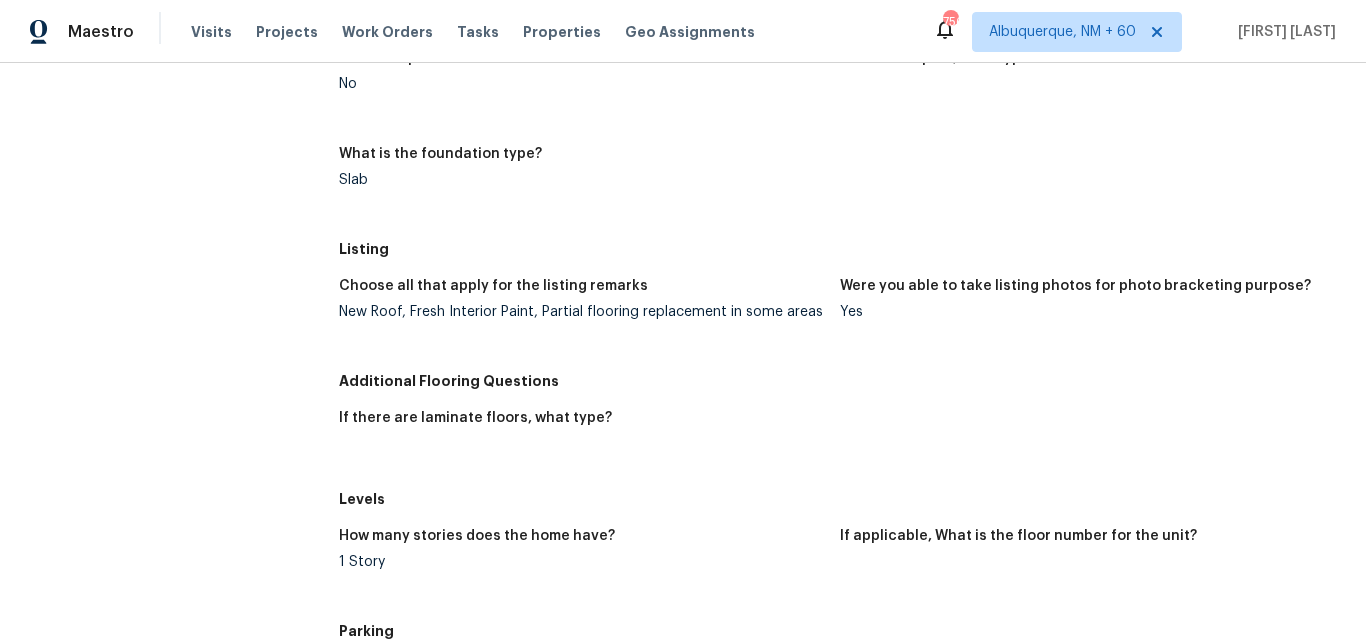 click on "New Roof, Fresh Interior Paint, Partial flooring replacement in some areas" at bounding box center [582, 312] 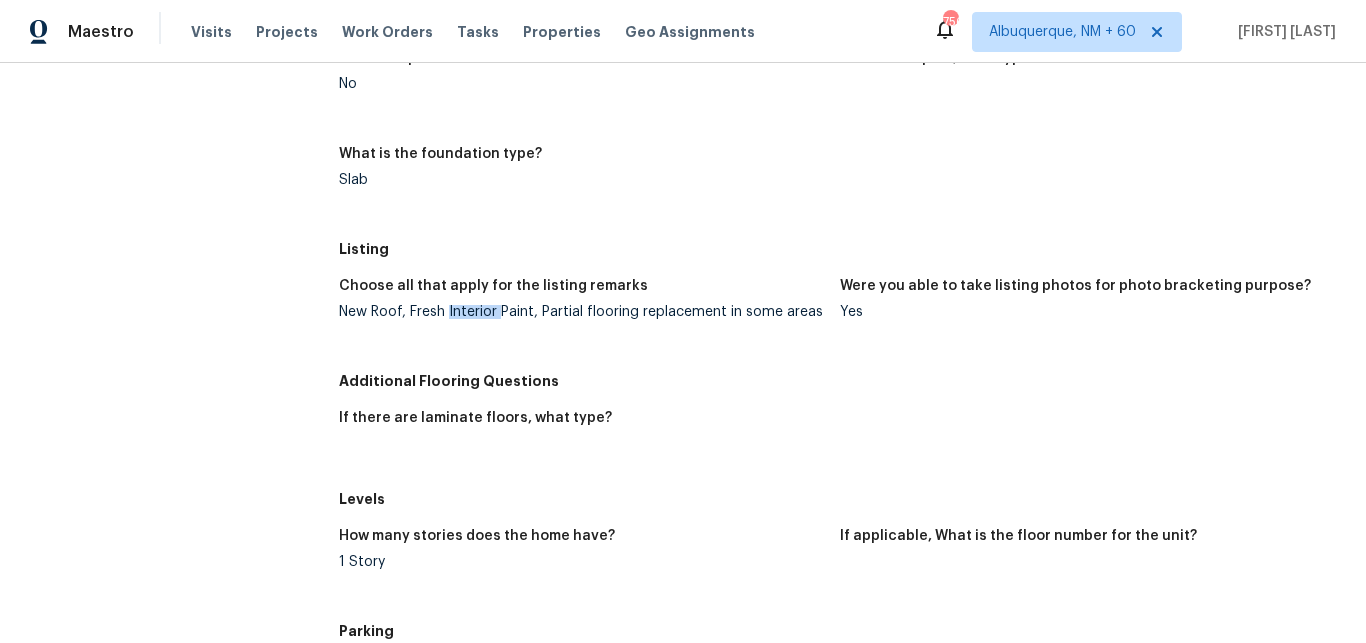 click on "New Roof, Fresh Interior Paint, Partial flooring replacement in some areas" at bounding box center (582, 312) 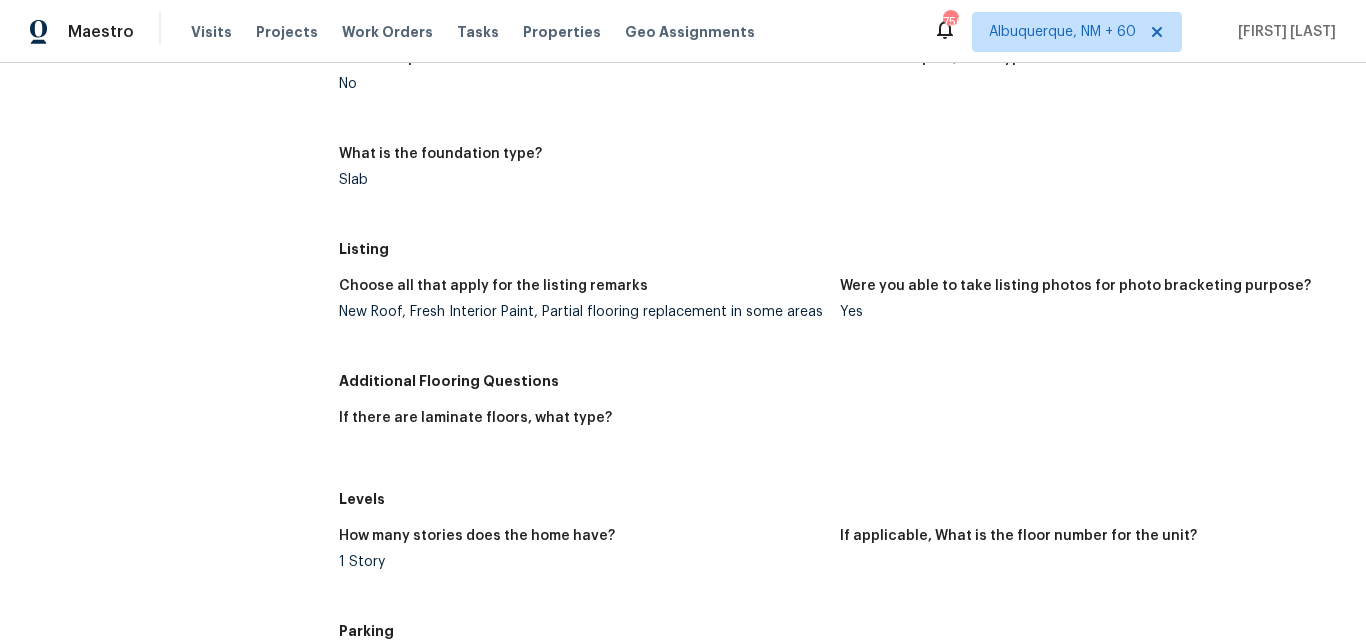 click on "New Roof, Fresh Interior Paint, Partial flooring replacement in some areas" at bounding box center [582, 312] 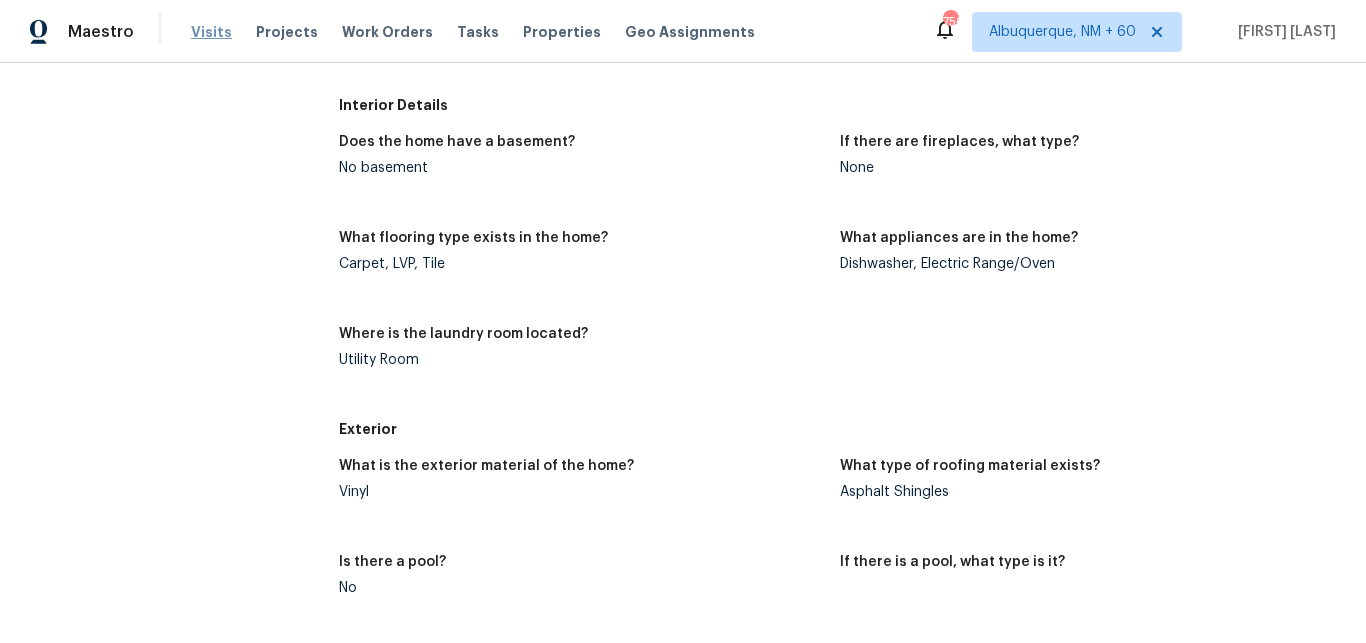click on "Visits" at bounding box center (211, 32) 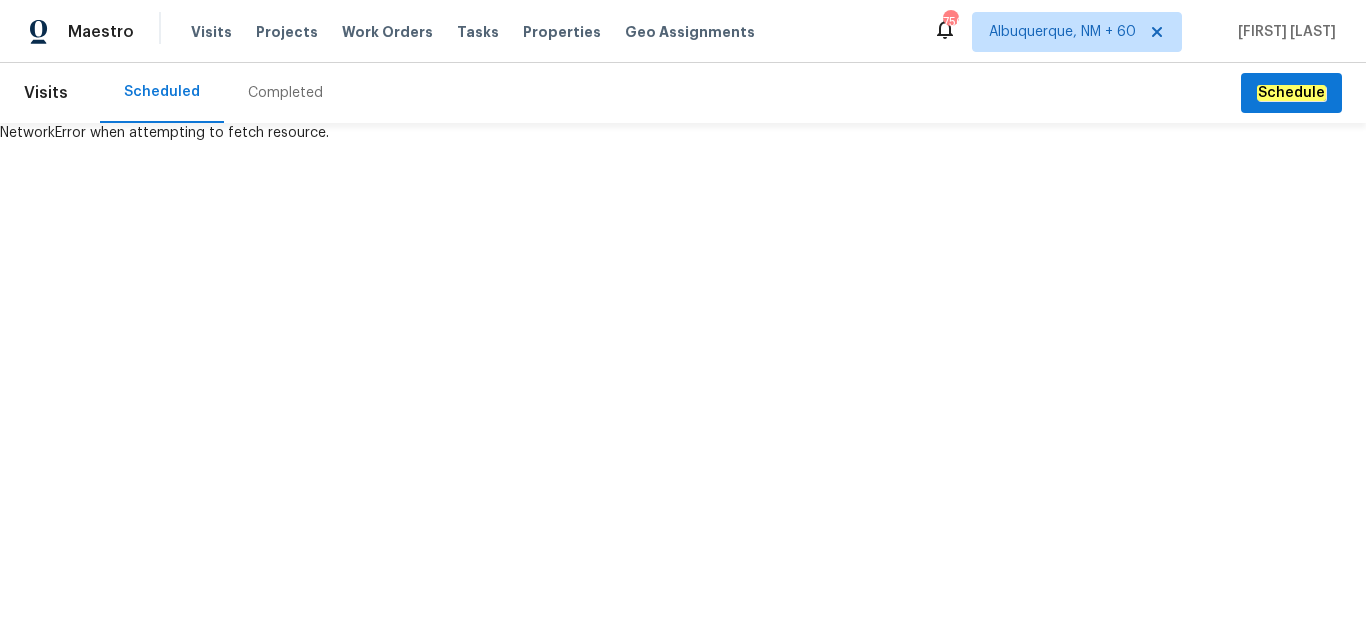 click on "Completed" at bounding box center (285, 93) 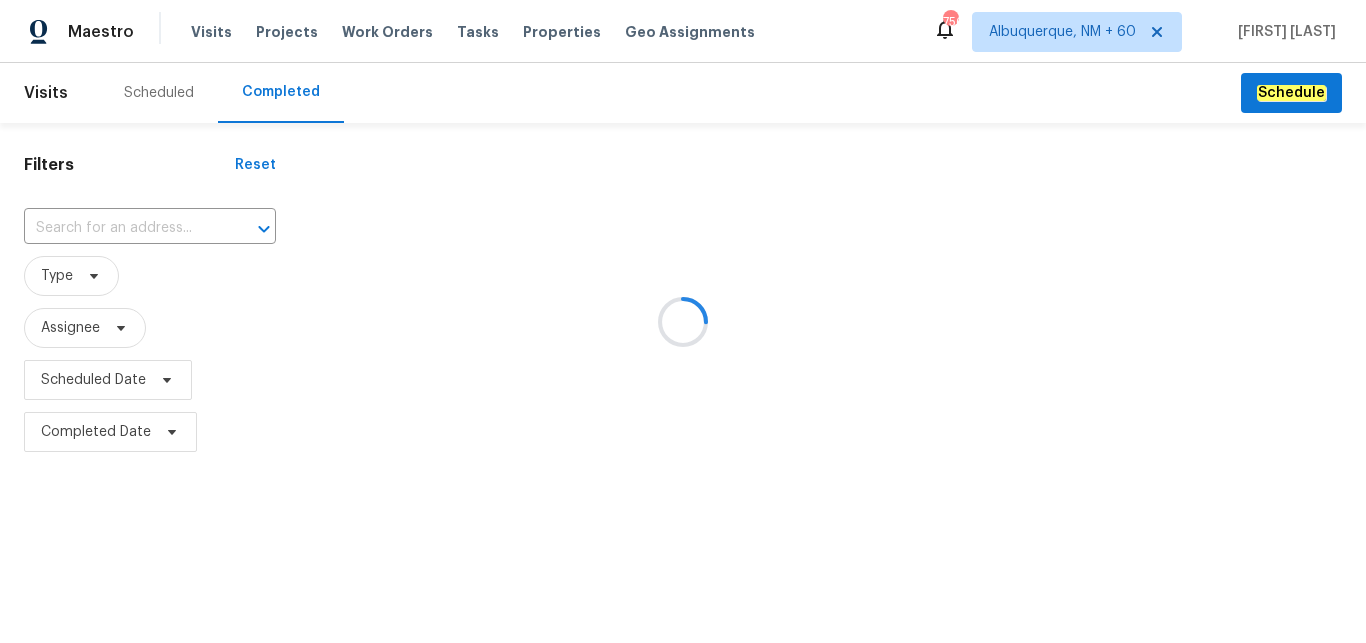 click at bounding box center (683, 321) 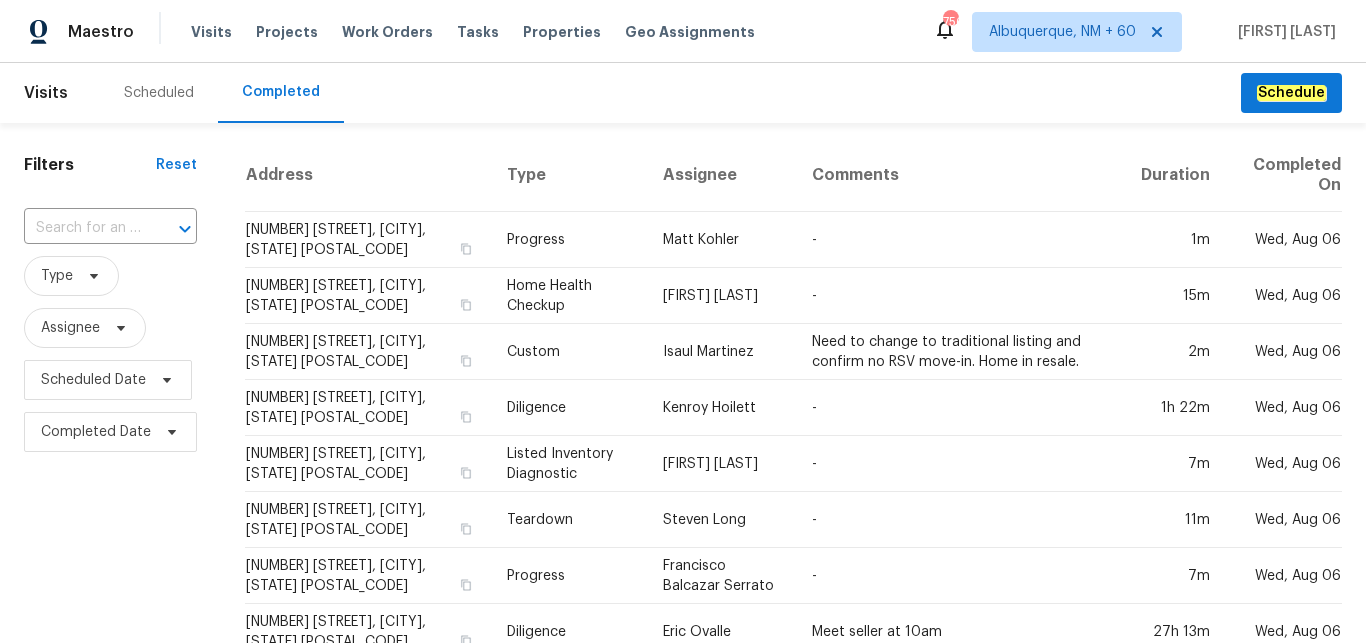 click on "​" at bounding box center [110, 228] 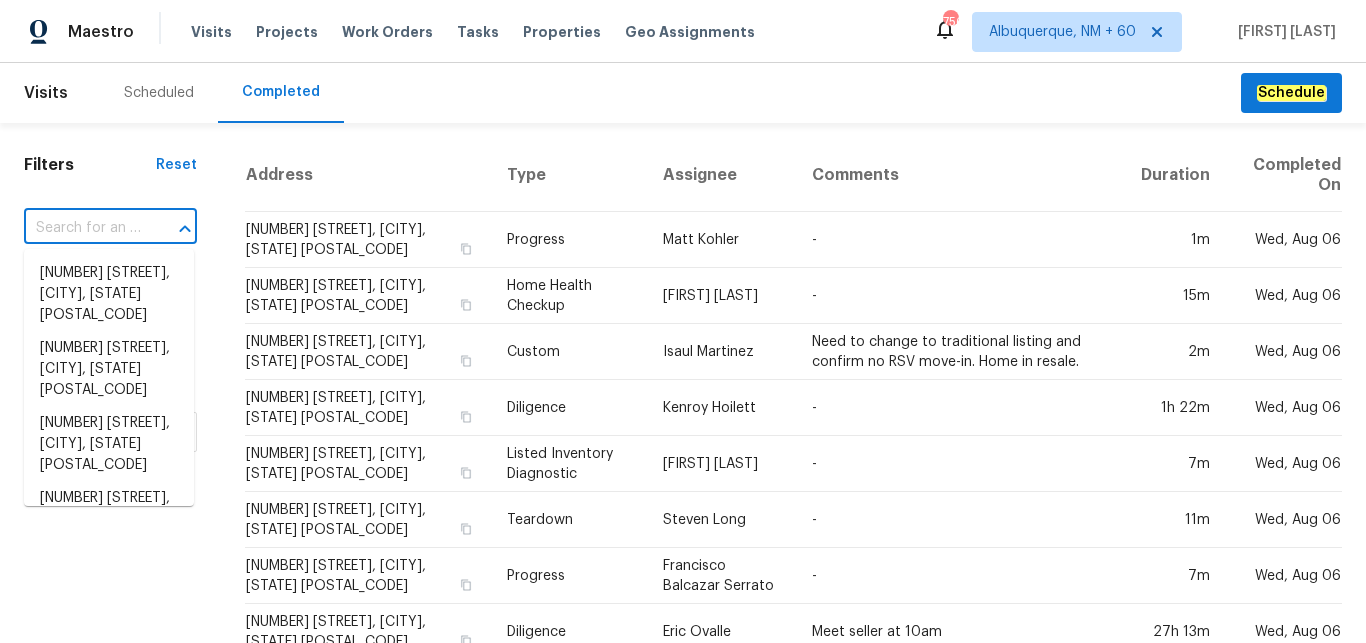 paste on "[NUMBER] [STREET], [CITY], [STATE] [POSTAL_CODE]" 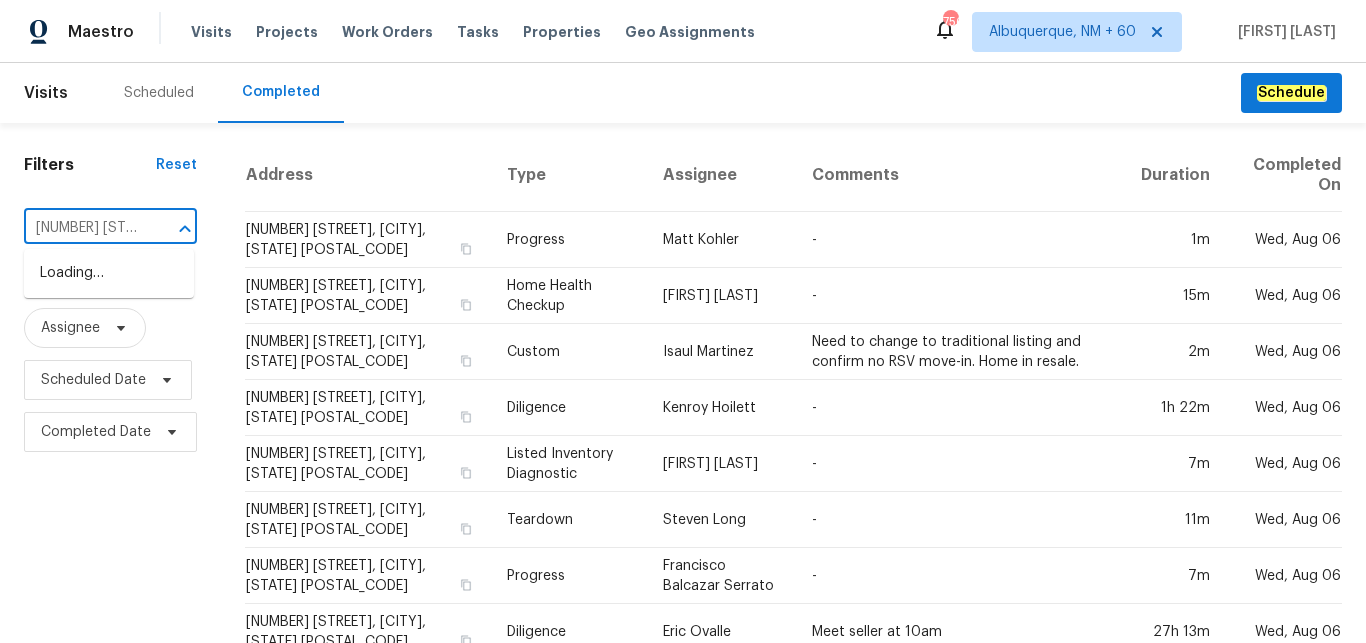scroll, scrollTop: 0, scrollLeft: 137, axis: horizontal 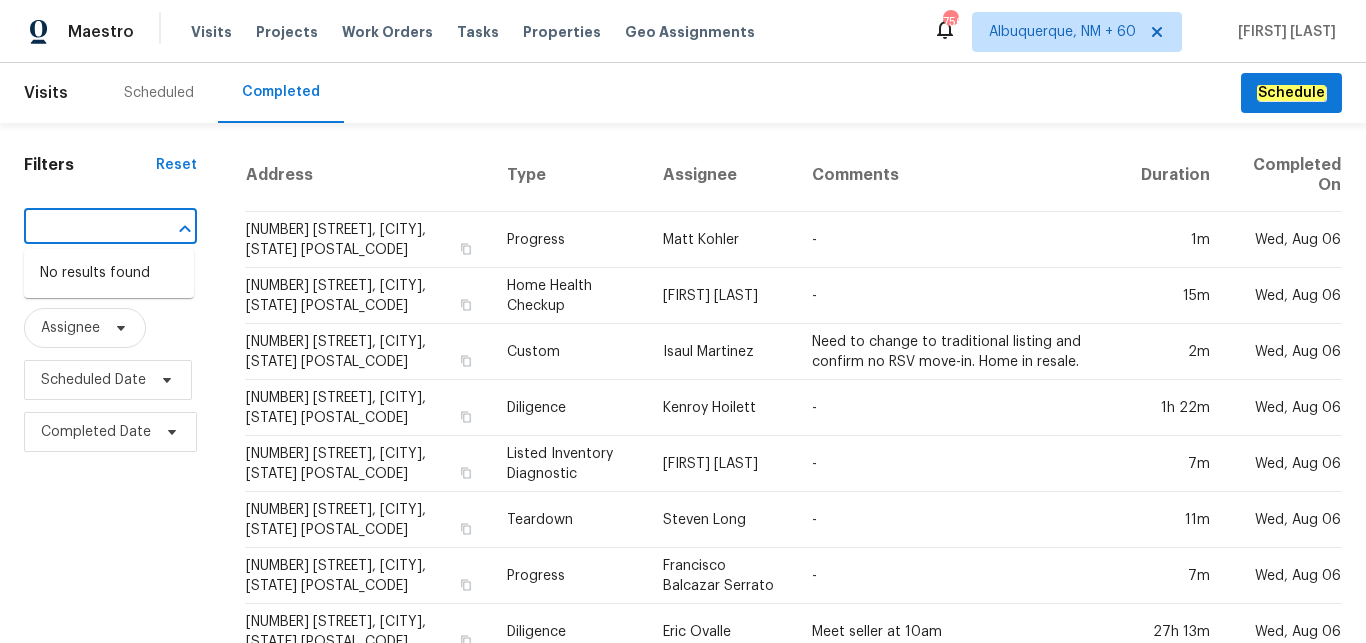 type on "[NUMBER] [STREET], [CITY], [STATE] [POSTAL_CODE]" 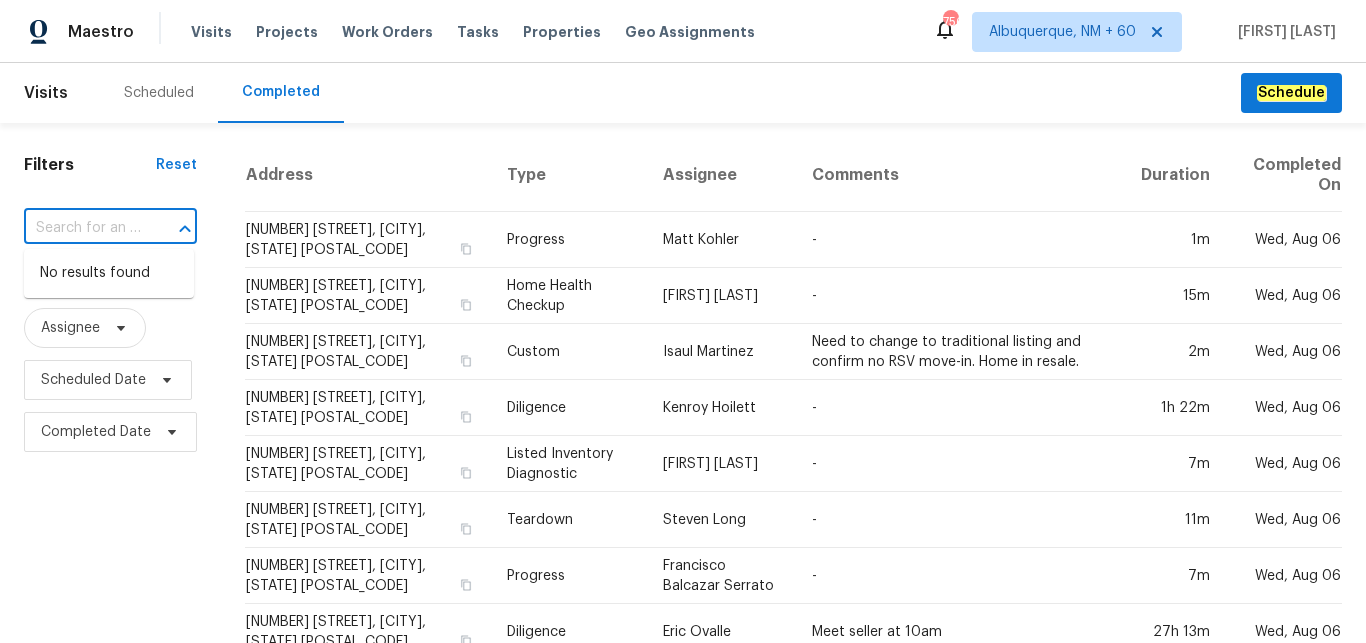 scroll, scrollTop: 0, scrollLeft: 0, axis: both 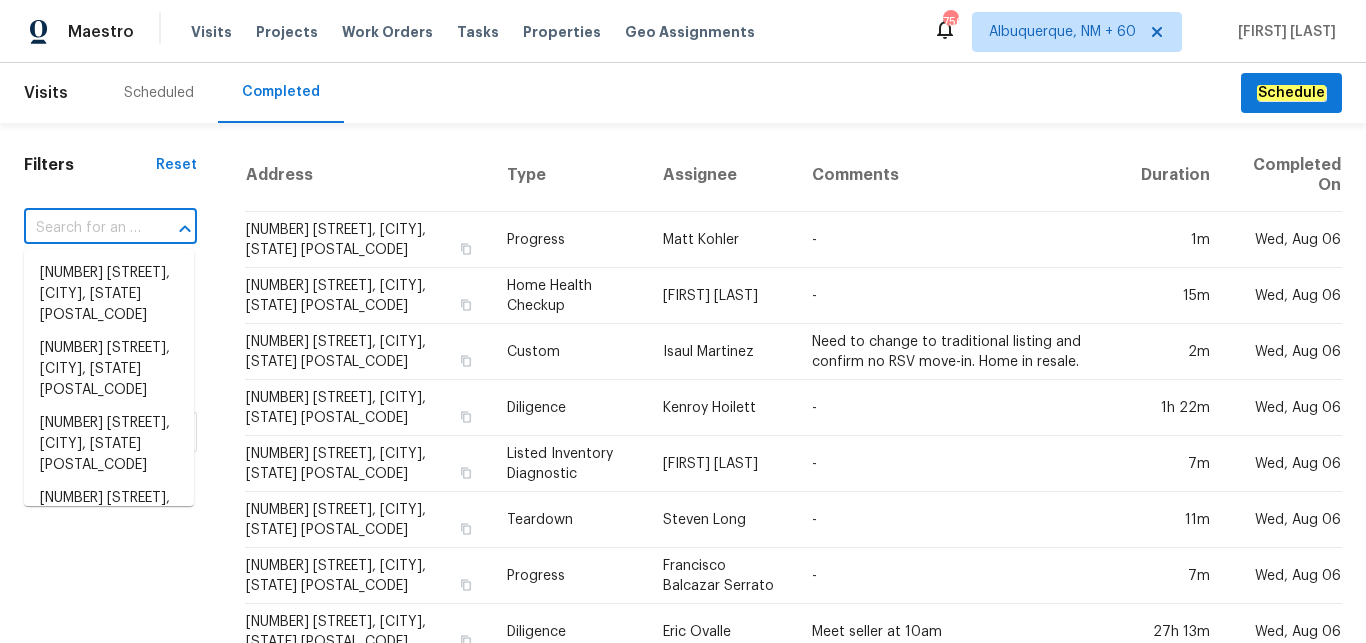 click at bounding box center [82, 228] 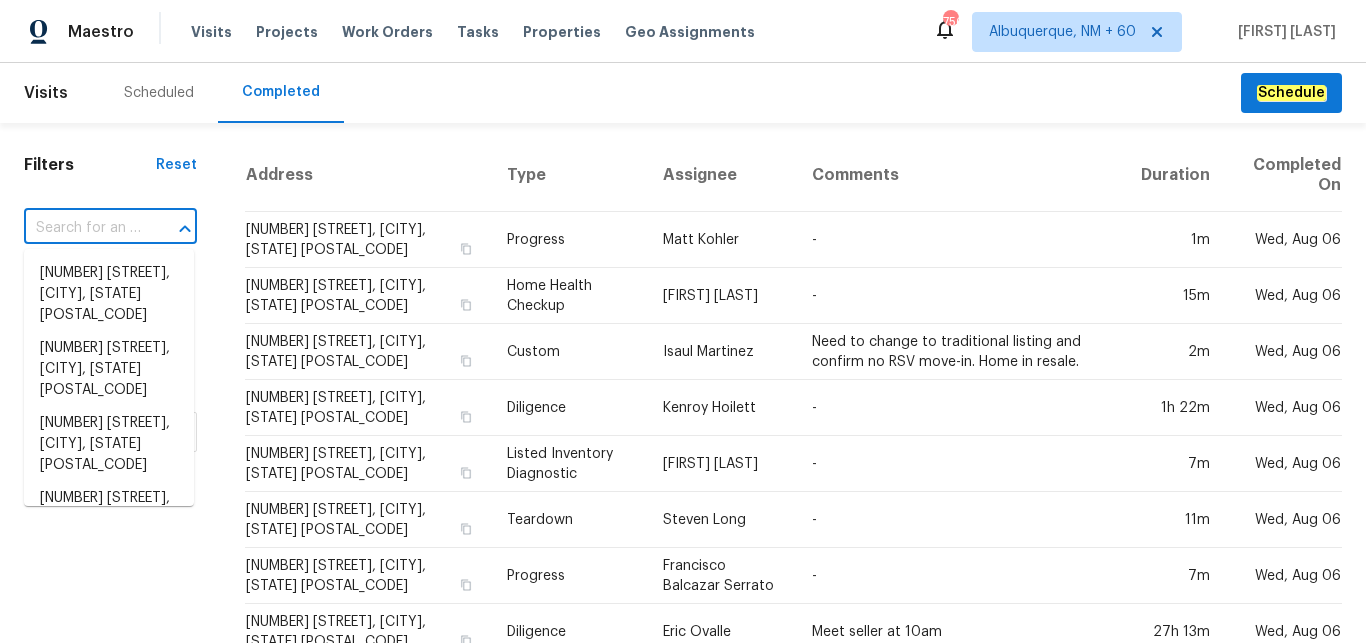 paste on "[NUMBER] [STREET], [CITY], [STATE] [POSTAL_CODE]" 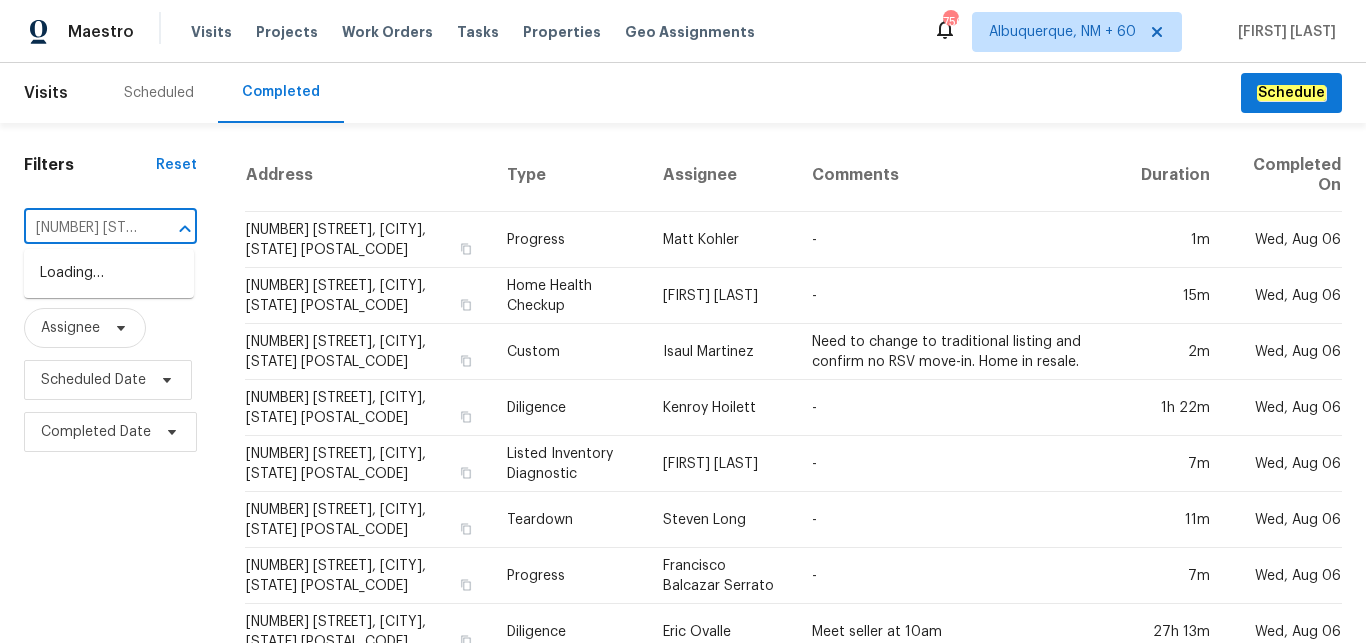 scroll, scrollTop: 0, scrollLeft: 137, axis: horizontal 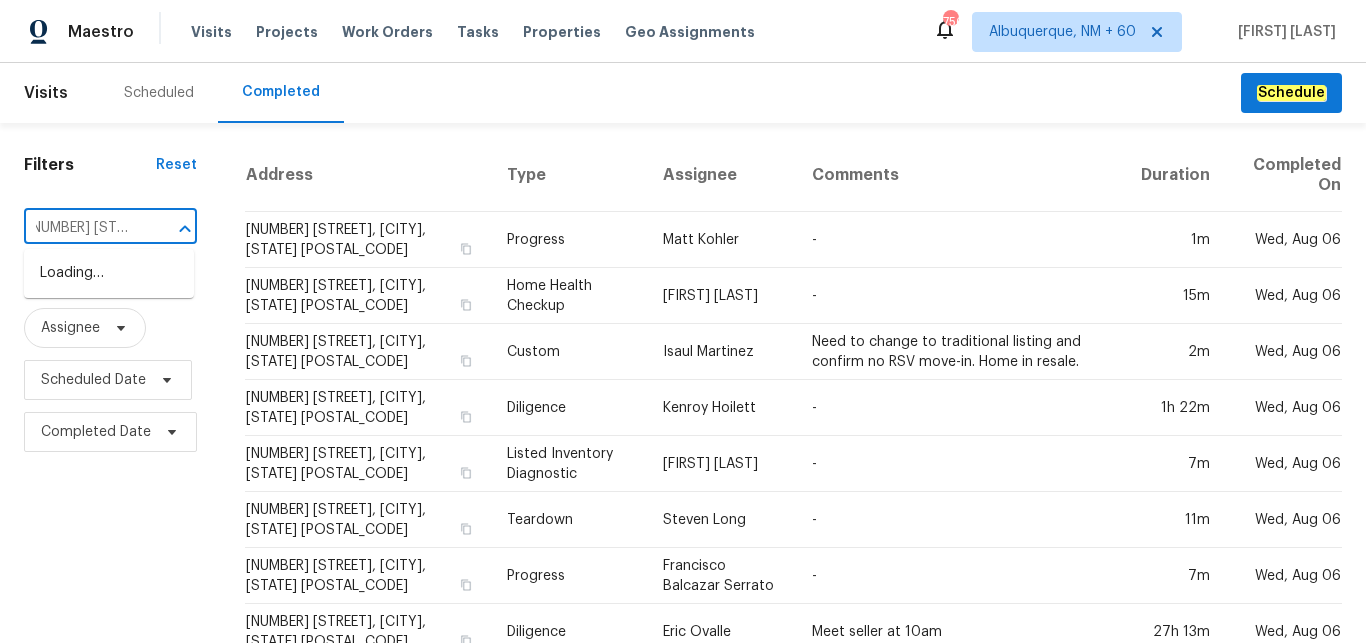 type on "[NUMBER] [STREET]" 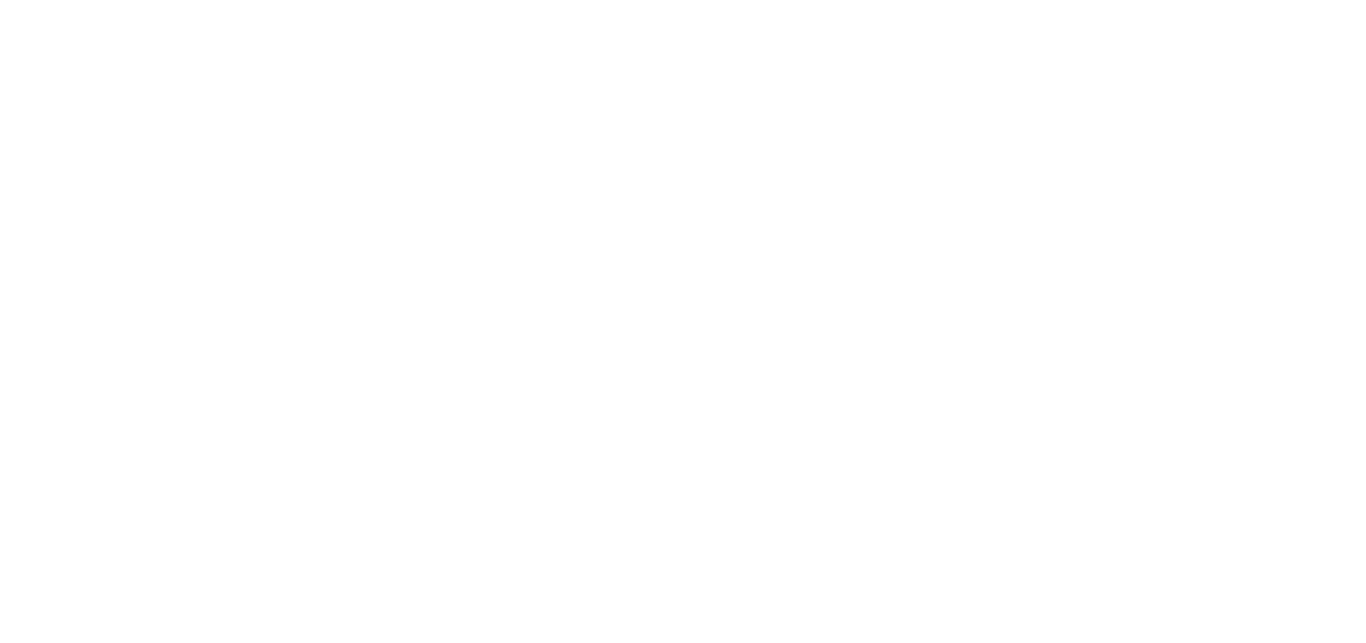 scroll, scrollTop: 0, scrollLeft: 0, axis: both 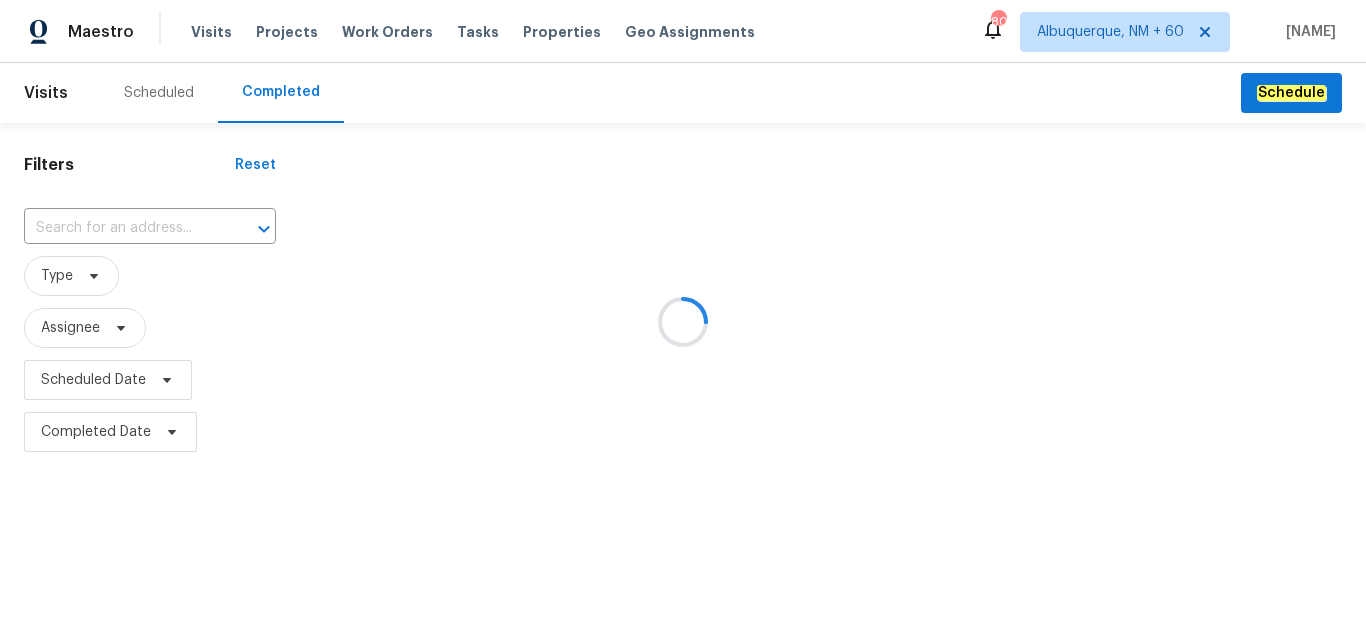 click at bounding box center [683, 321] 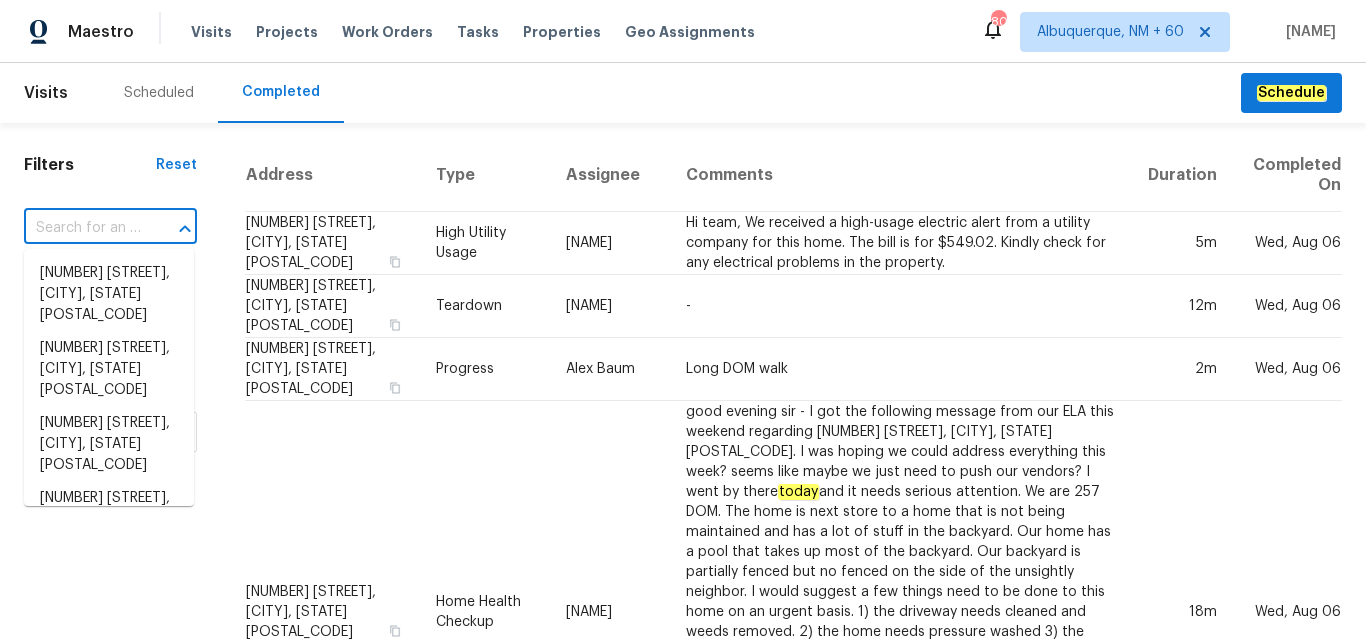 click at bounding box center [82, 228] 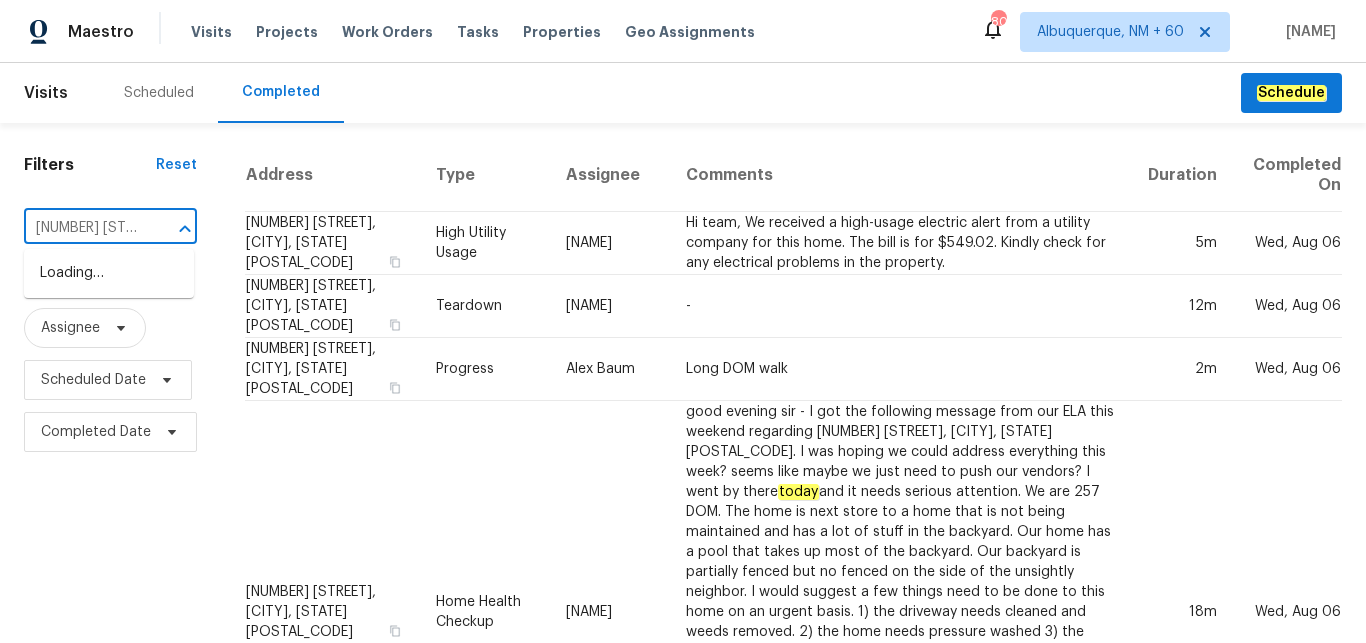 scroll, scrollTop: 0, scrollLeft: 137, axis: horizontal 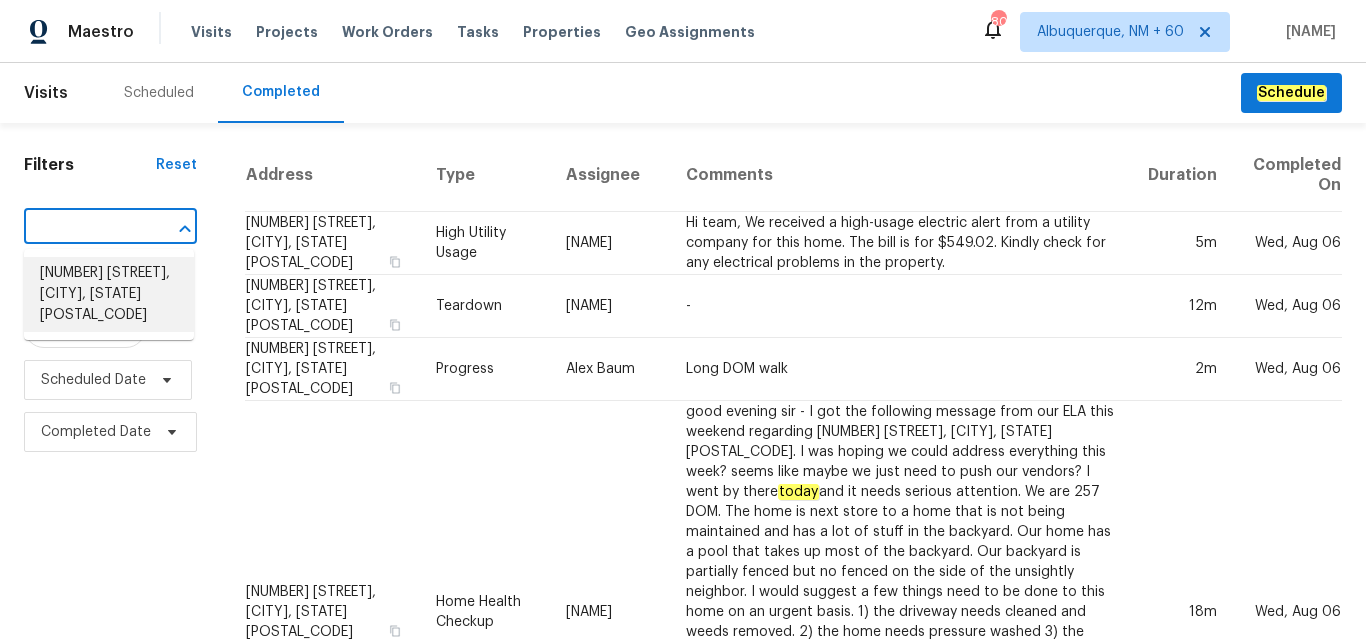 click on "[NUMBER] [STREET], [CITY], [STATE] [POSTAL_CODE]" at bounding box center (109, 294) 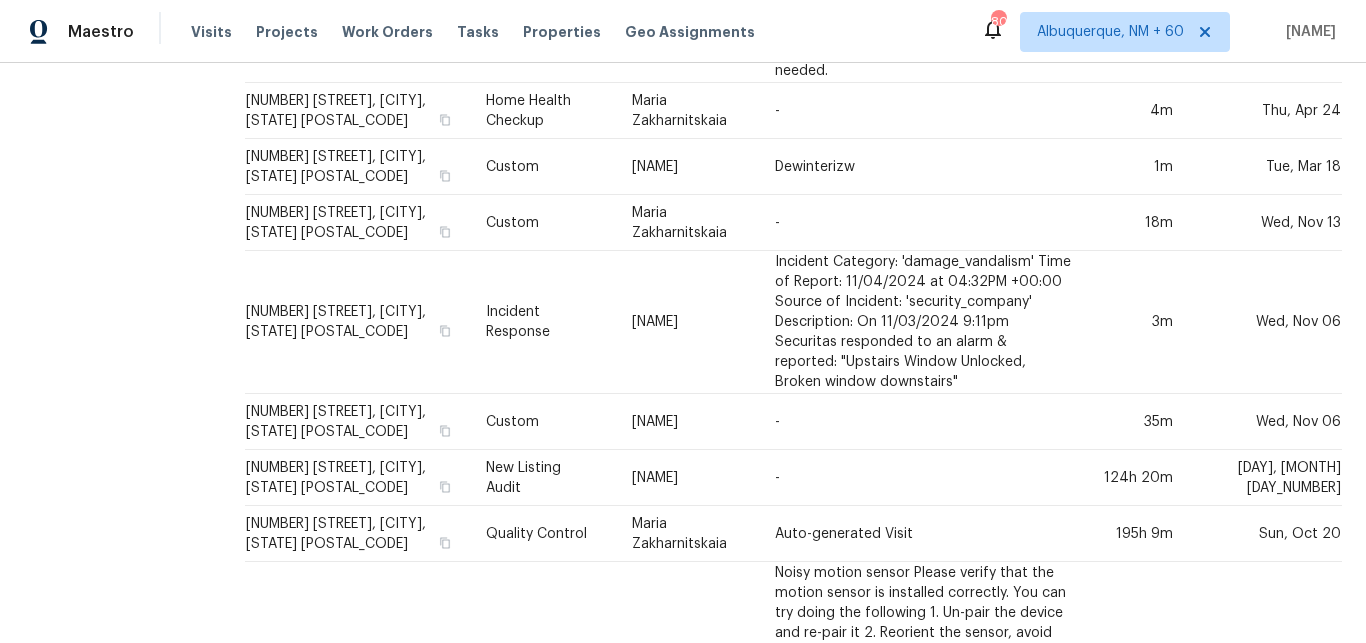 scroll, scrollTop: 924, scrollLeft: 0, axis: vertical 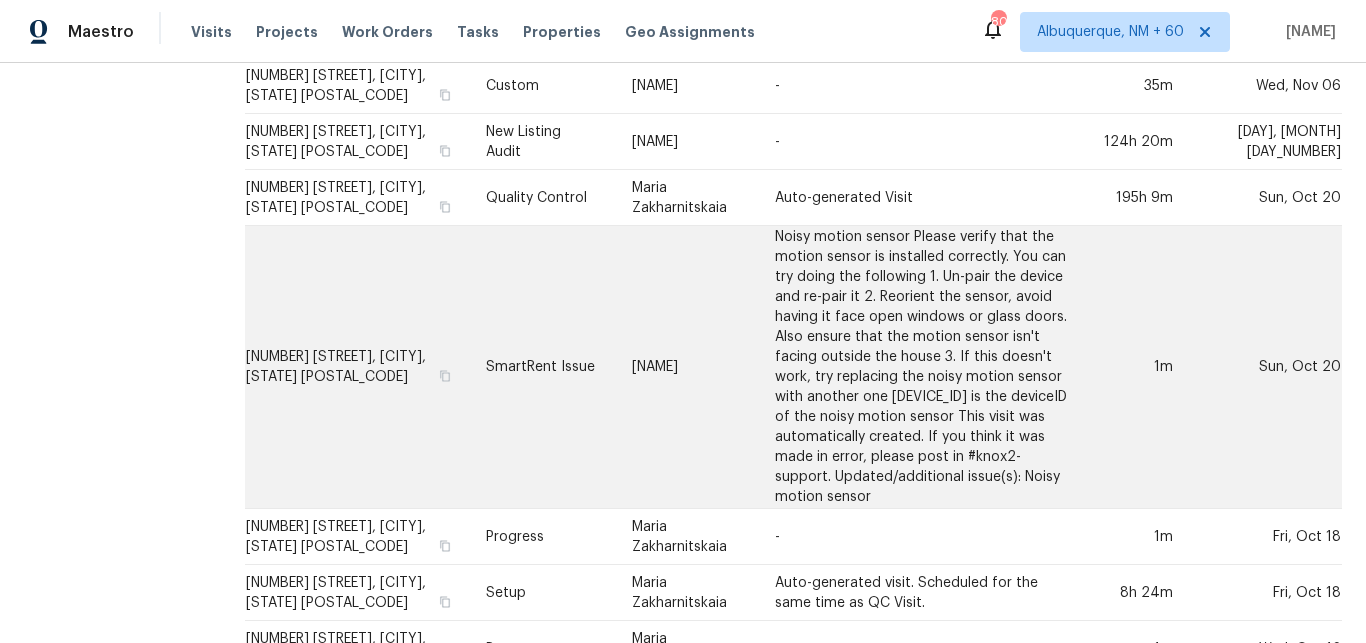 click on "SmartRent Issue" at bounding box center [543, 367] 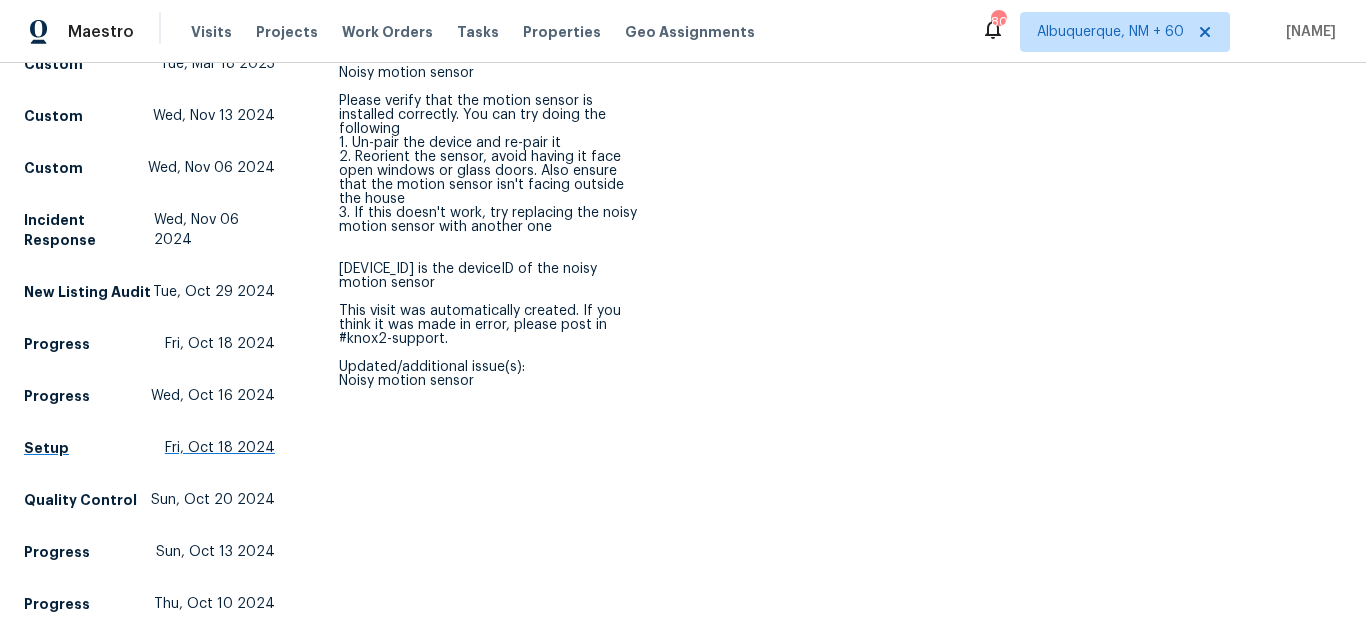 scroll, scrollTop: 840, scrollLeft: 0, axis: vertical 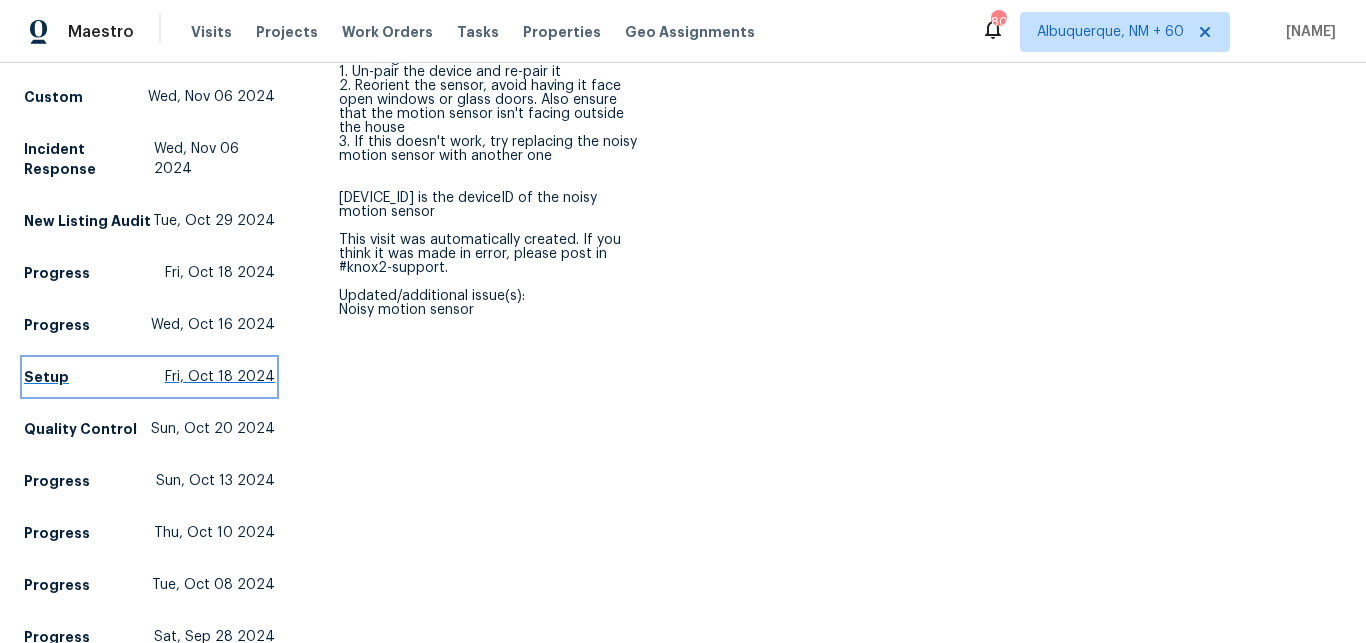click on "Setup" at bounding box center (46, 377) 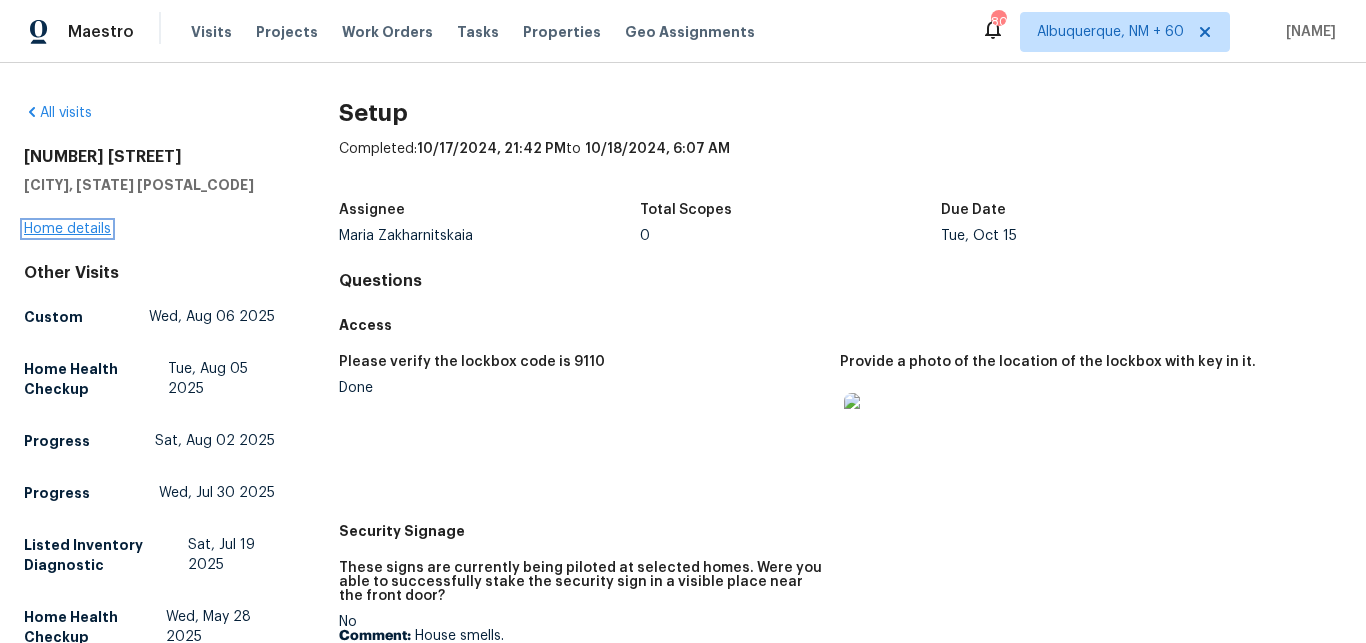 click on "Home details" at bounding box center (67, 229) 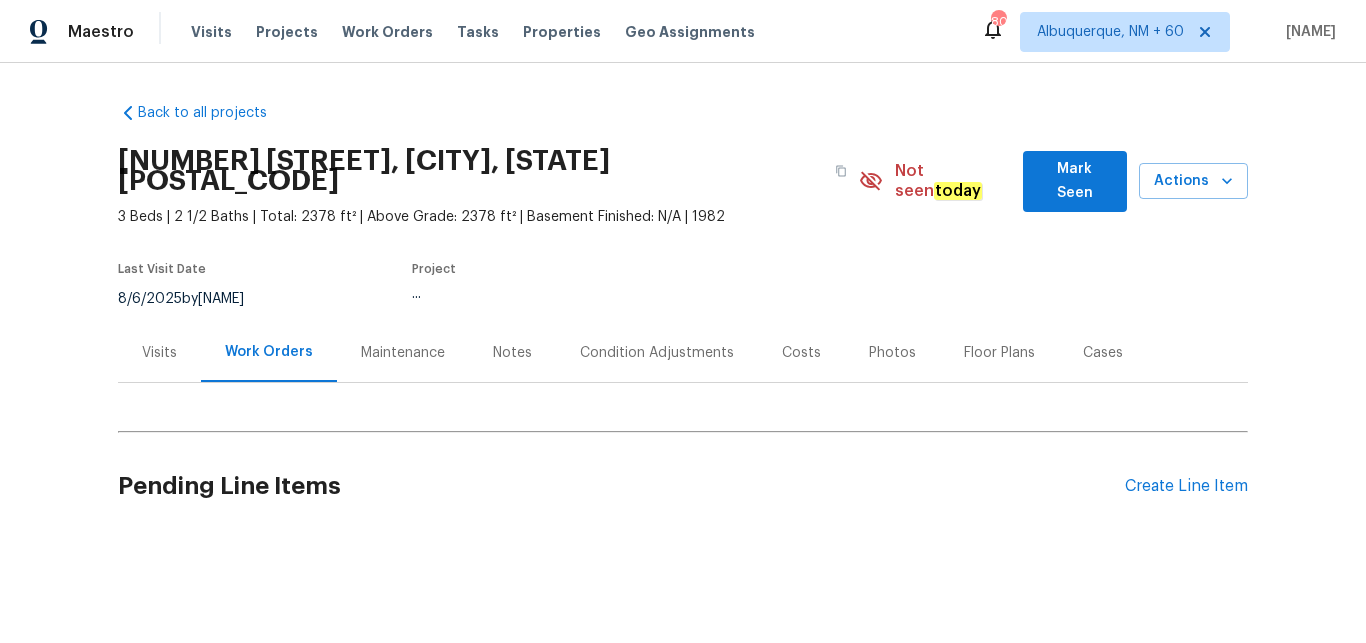 click on "Floor Plans" at bounding box center [999, 353] 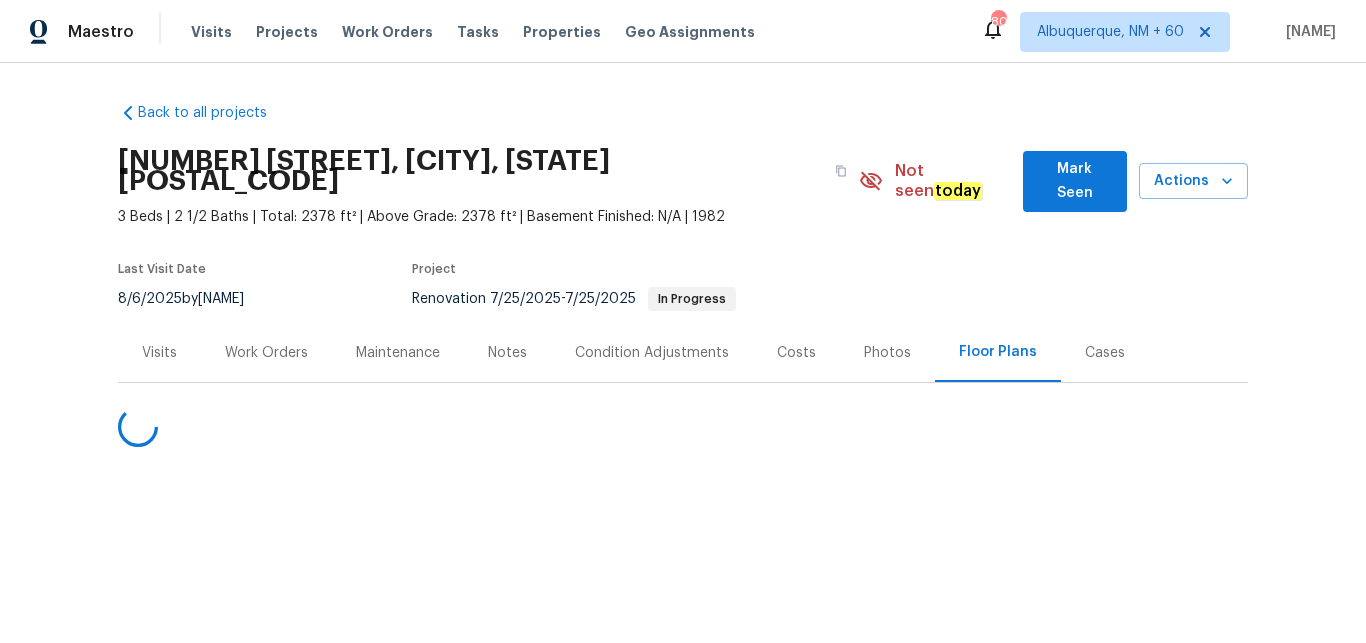 click on "Photos" at bounding box center [887, 353] 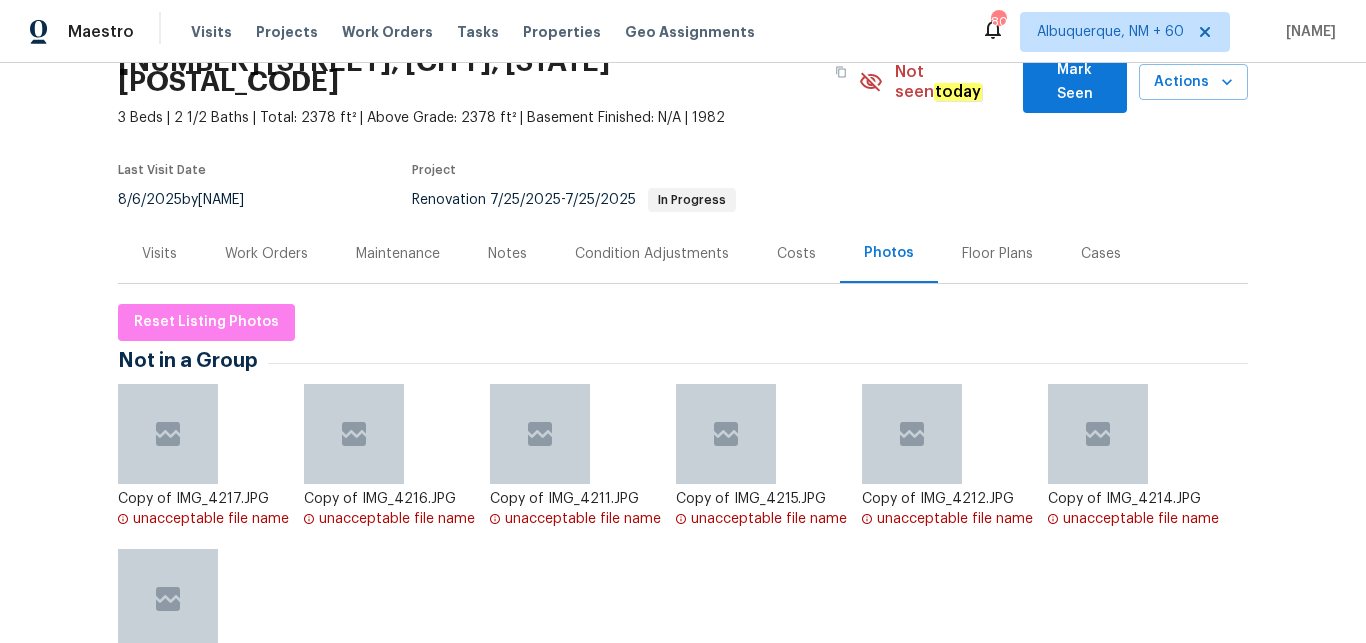 scroll, scrollTop: 0, scrollLeft: 0, axis: both 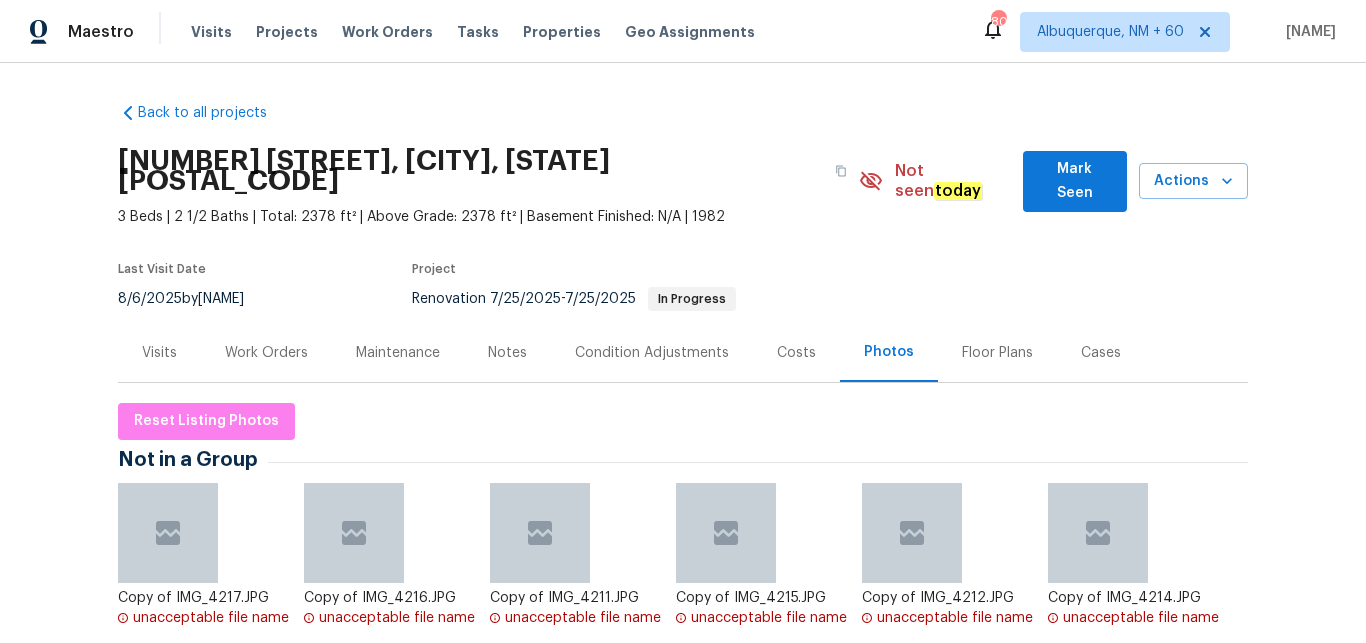 click on "Costs" at bounding box center [796, 352] 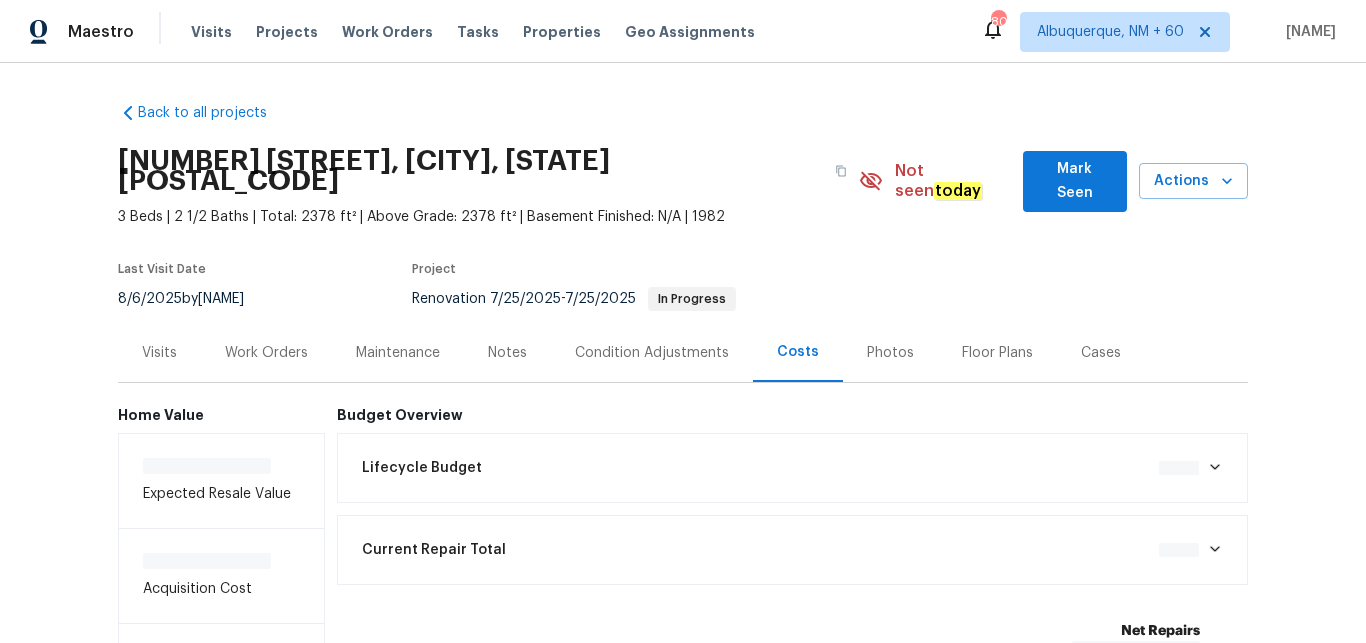 click on "Photos" at bounding box center [890, 353] 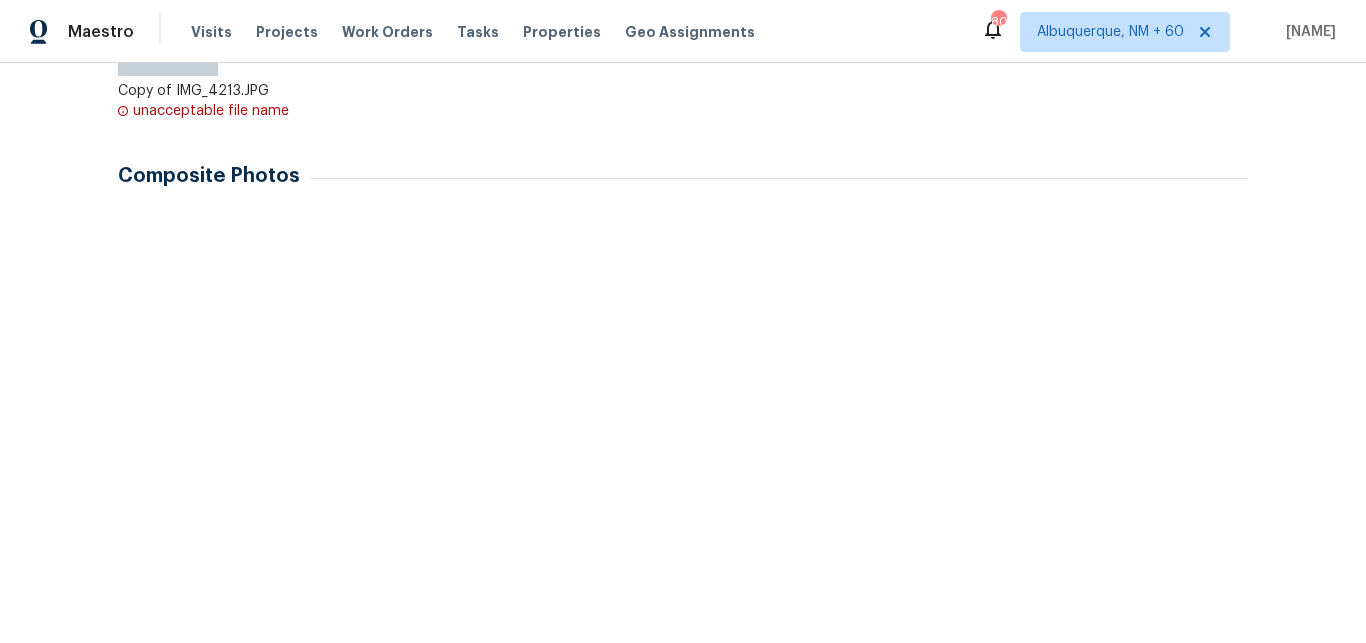 scroll, scrollTop: 1008, scrollLeft: 0, axis: vertical 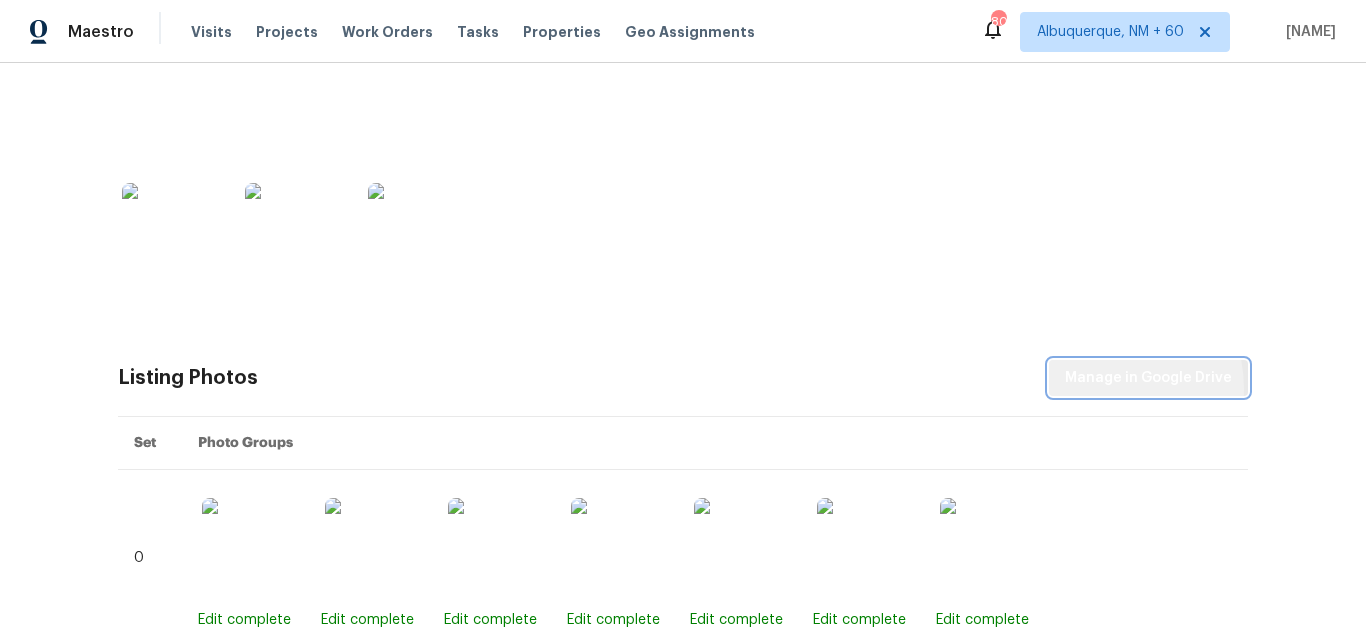 click on "Manage in Google Drive" at bounding box center [1148, 378] 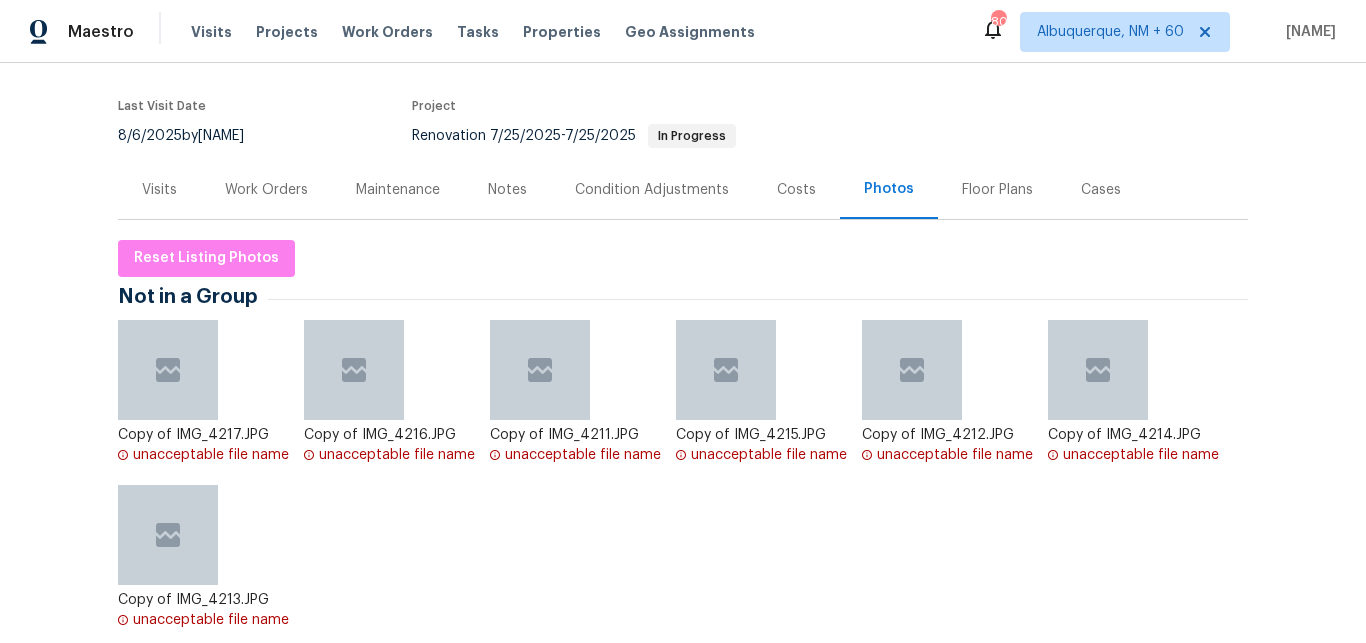 scroll, scrollTop: 84, scrollLeft: 0, axis: vertical 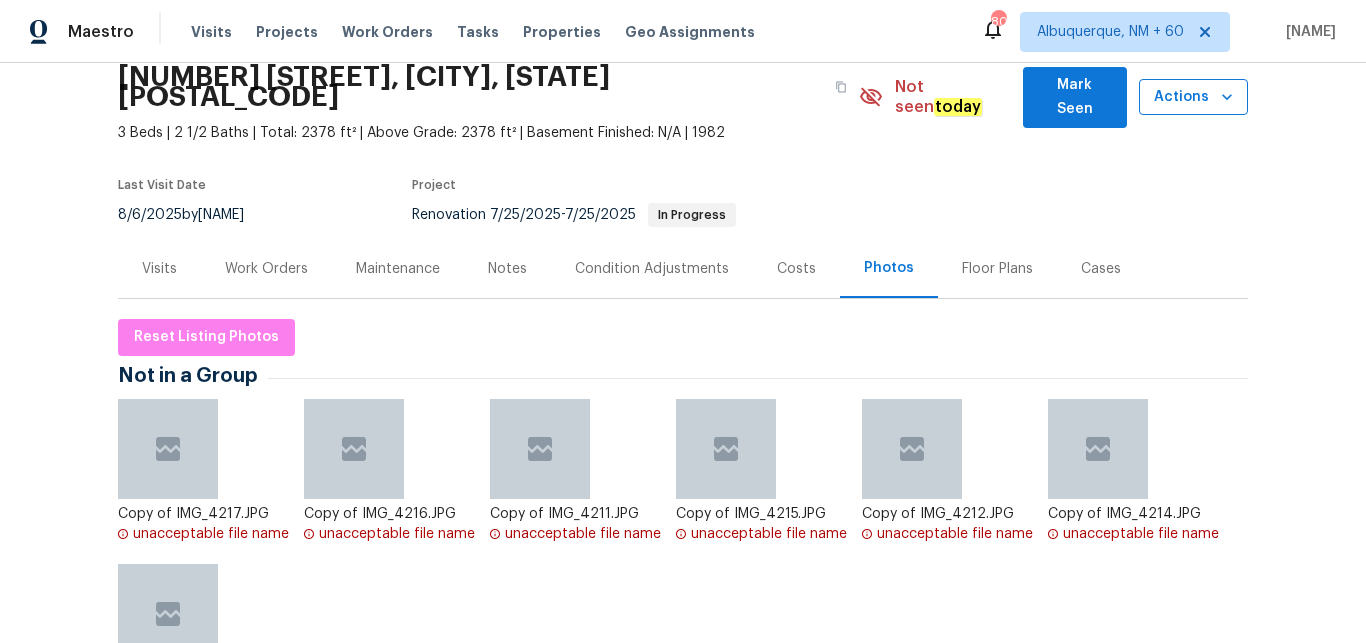 click 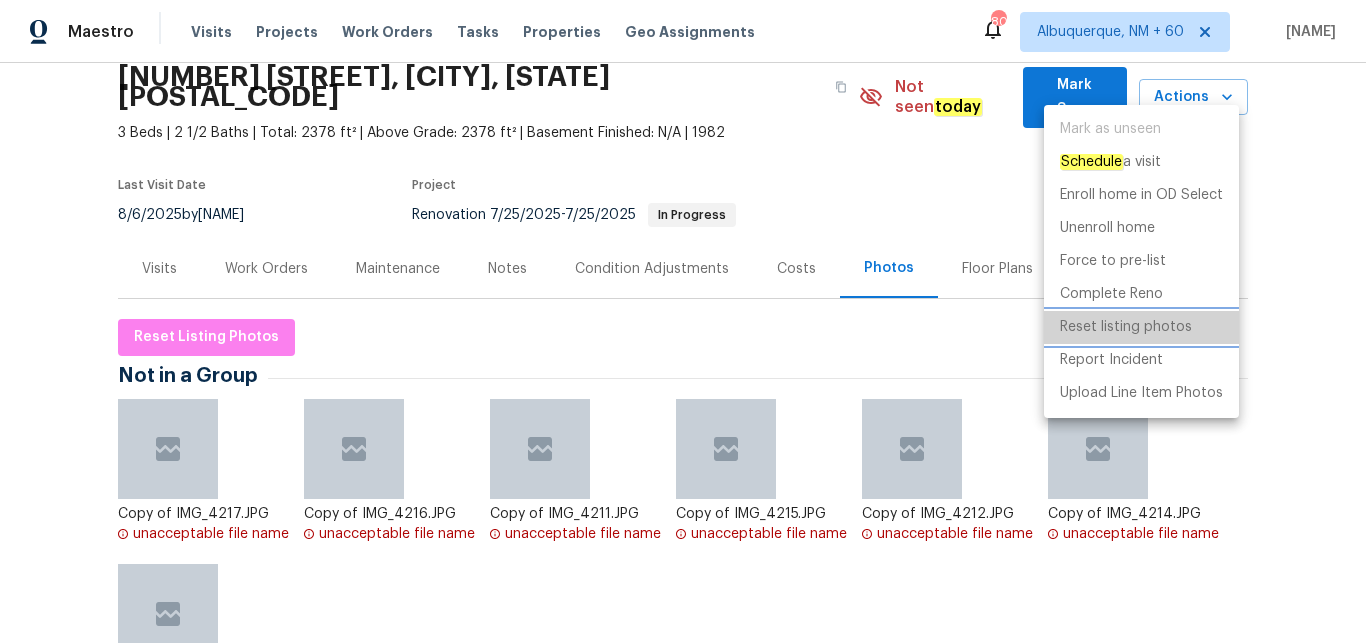 click on "Reset listing photos" at bounding box center (1126, 327) 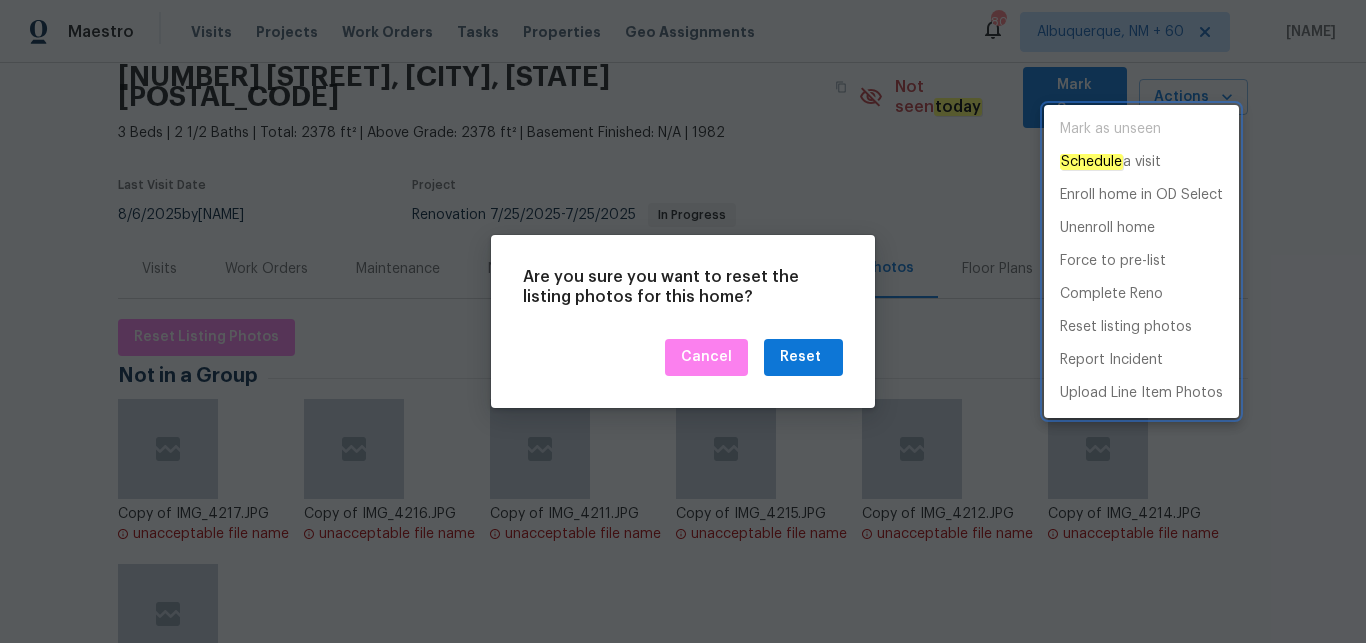 click at bounding box center (683, 321) 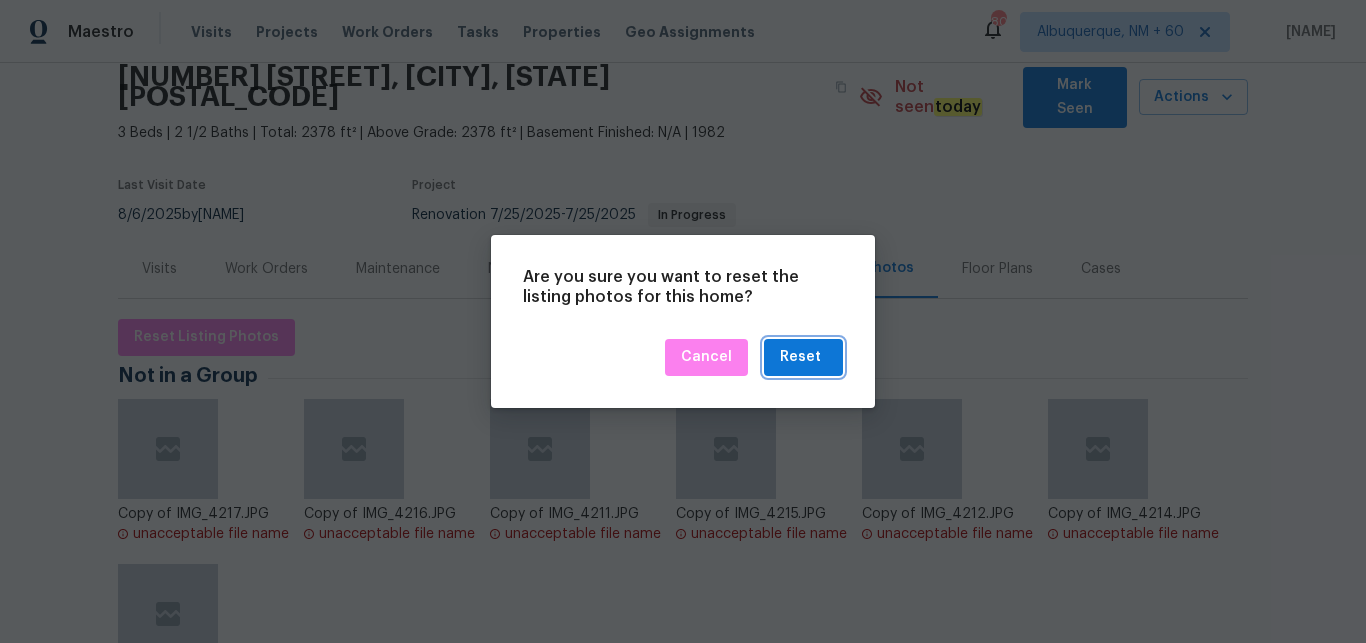 click on "Reset" at bounding box center (800, 357) 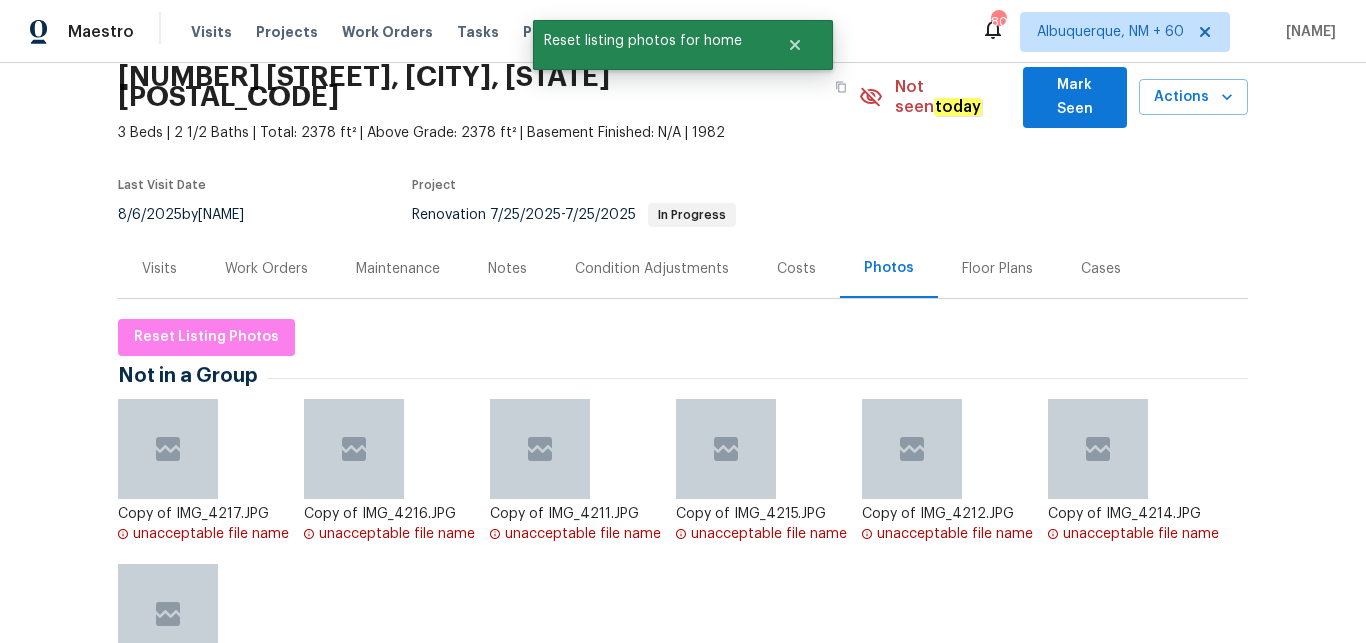 scroll, scrollTop: 0, scrollLeft: 0, axis: both 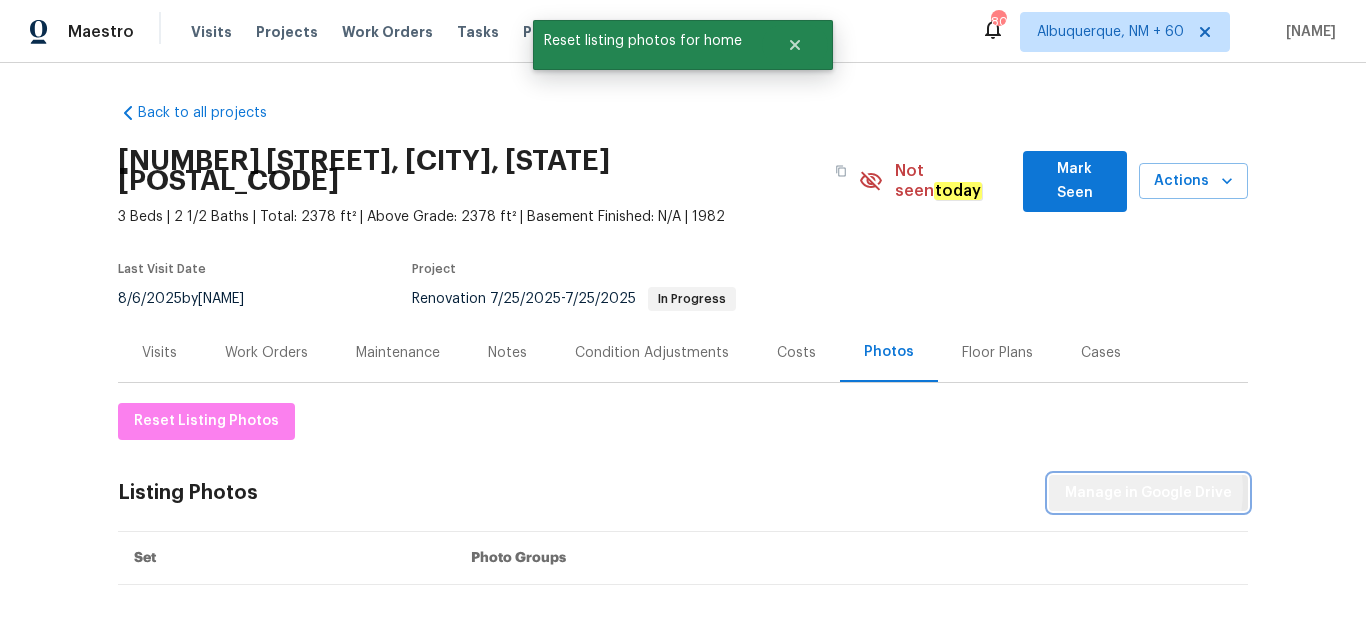 click on "Manage in Google Drive" at bounding box center [1148, 493] 